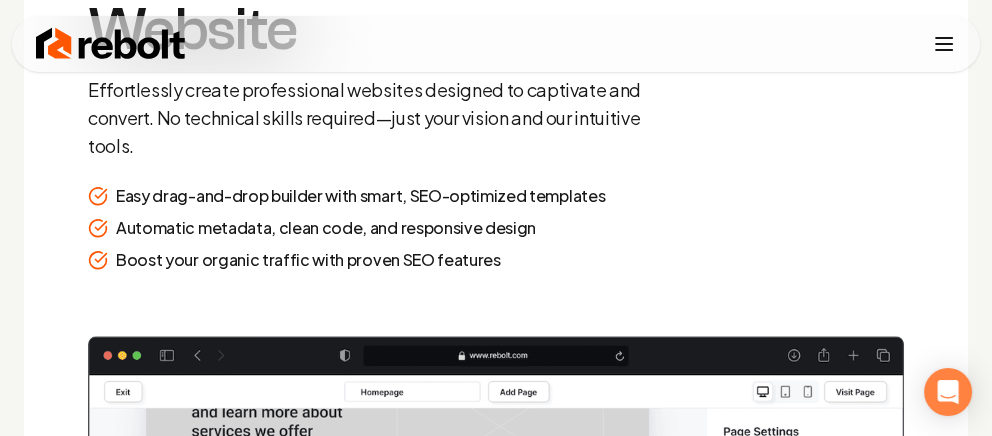 scroll, scrollTop: 2218, scrollLeft: 0, axis: vertical 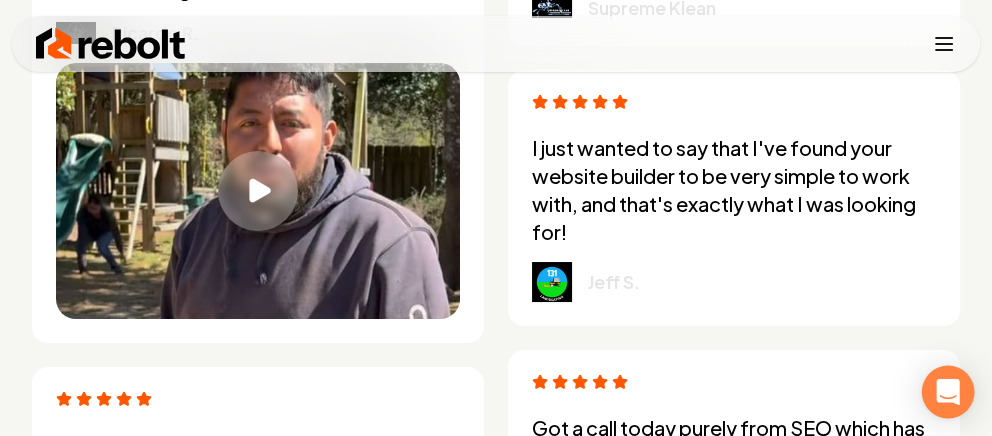 click 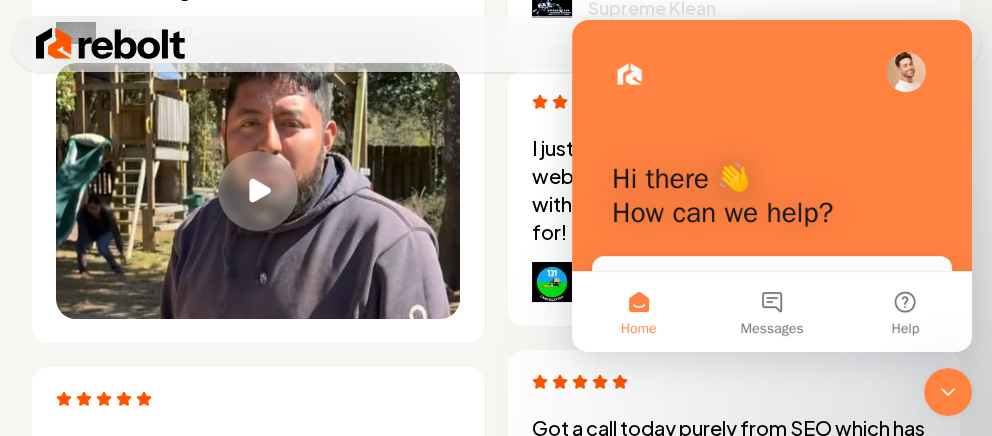 scroll, scrollTop: 0, scrollLeft: 0, axis: both 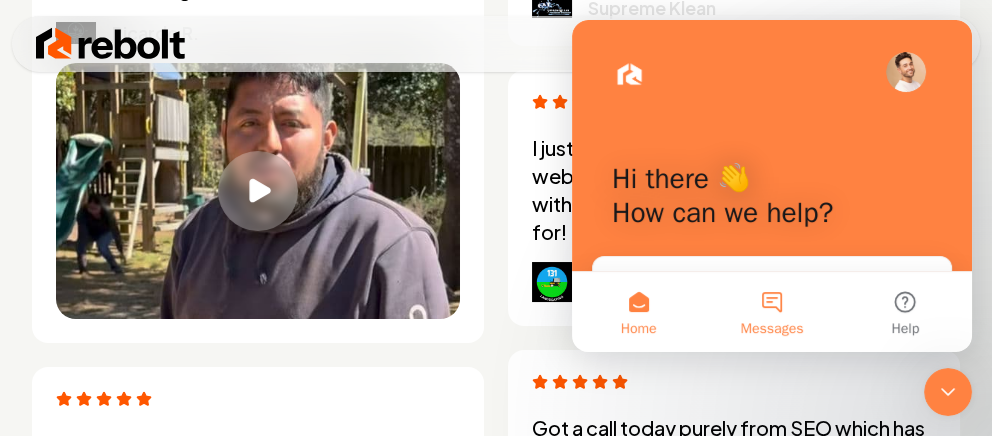 click on "Messages" at bounding box center [771, 312] 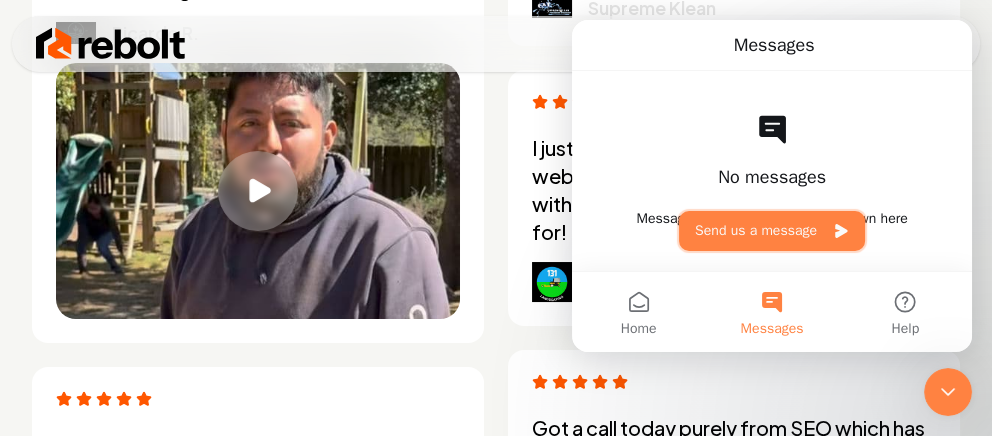 click on "Send us a message" at bounding box center (772, 231) 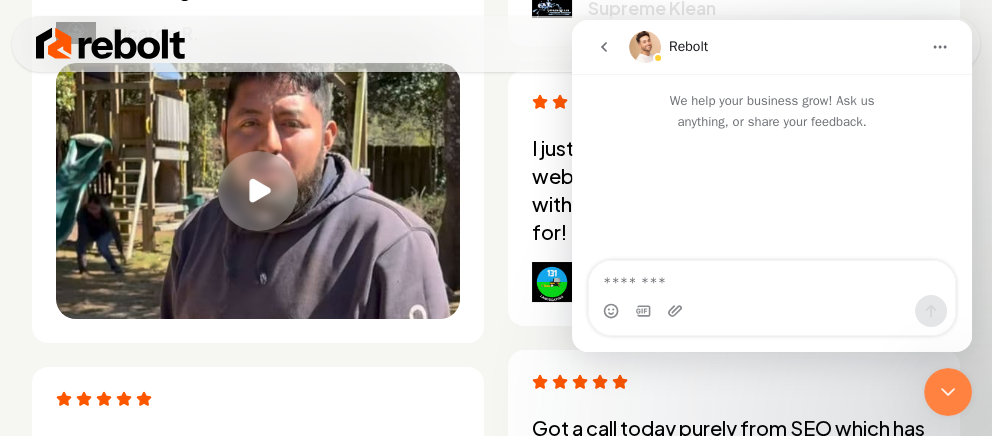 click at bounding box center [772, 311] 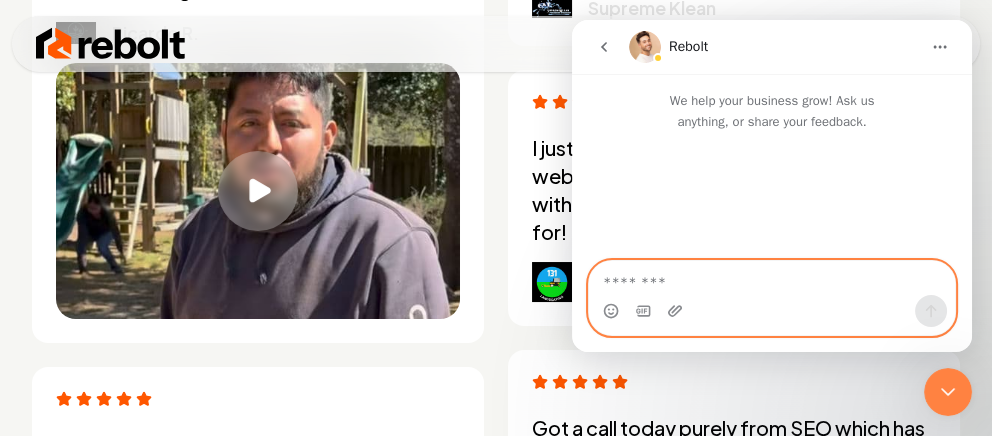click at bounding box center (772, 278) 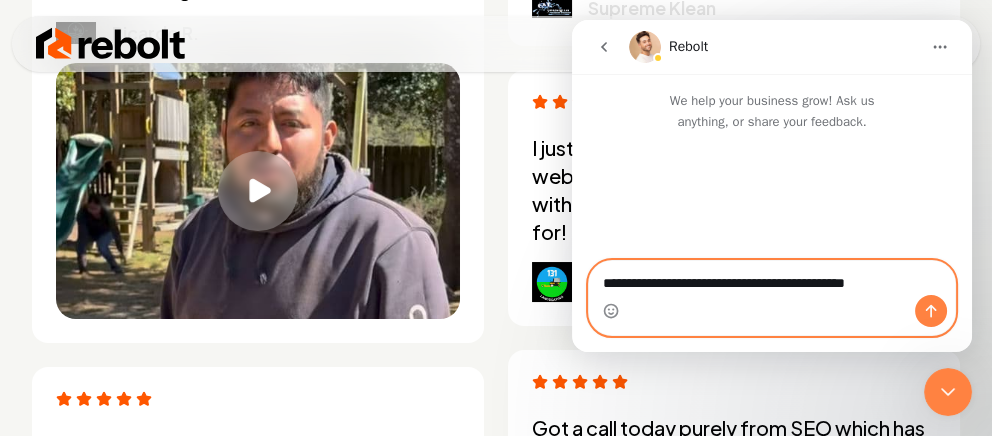 type on "**********" 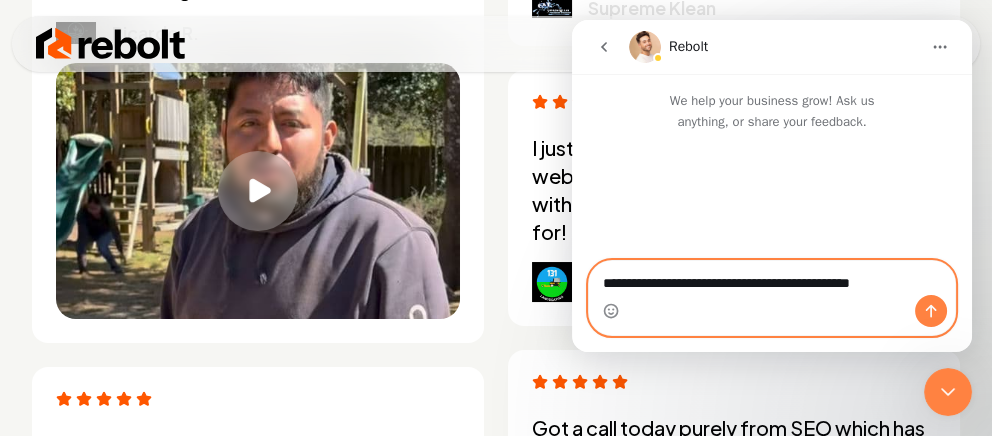 type 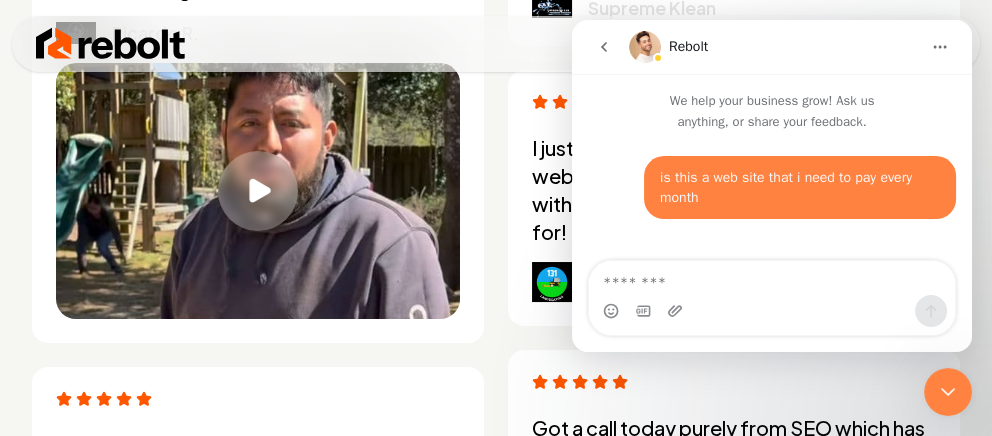 scroll, scrollTop: 34, scrollLeft: 0, axis: vertical 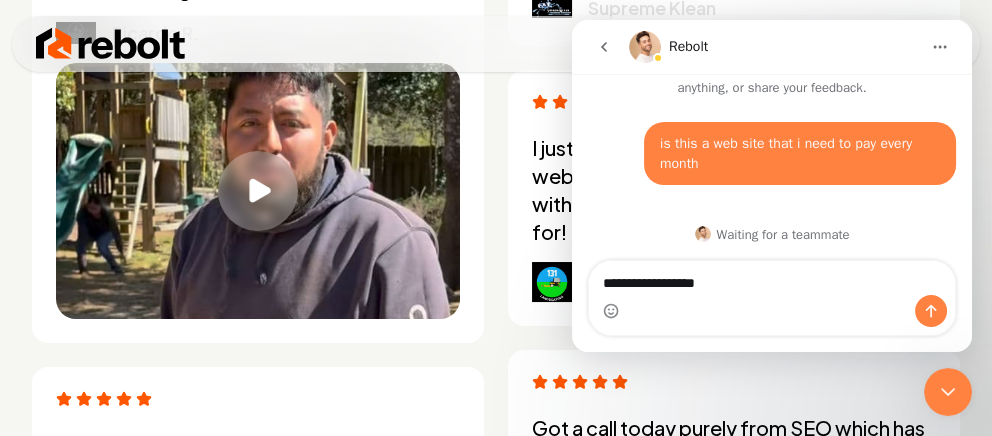 type on "**********" 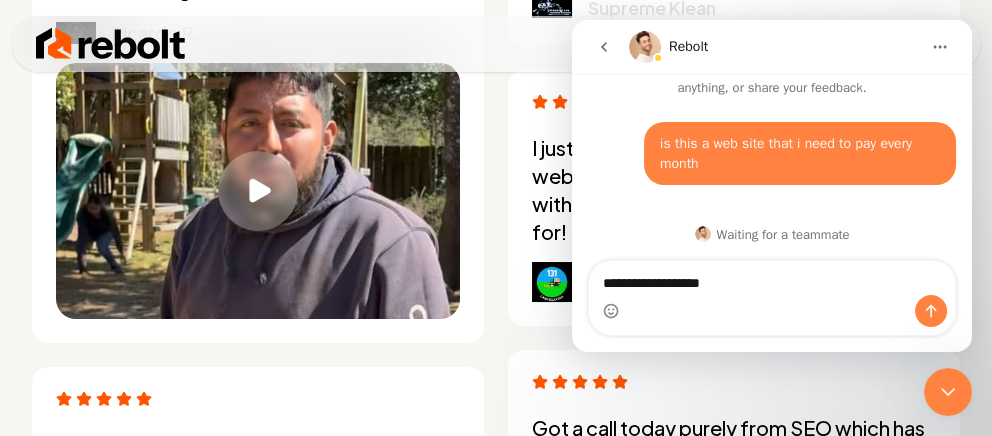 type 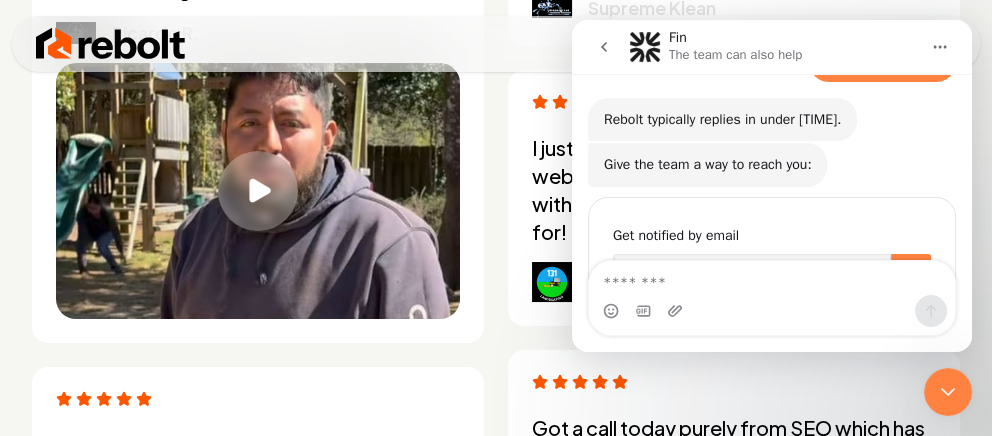 scroll, scrollTop: 268, scrollLeft: 0, axis: vertical 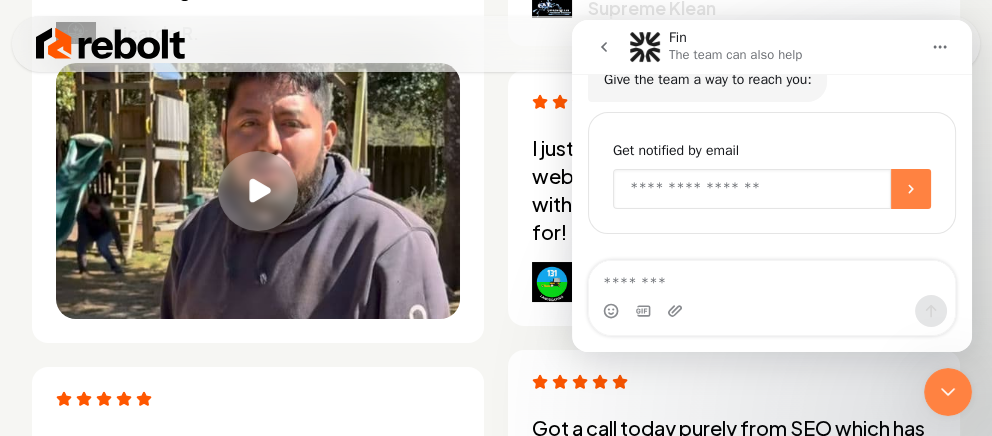 click at bounding box center (752, 189) 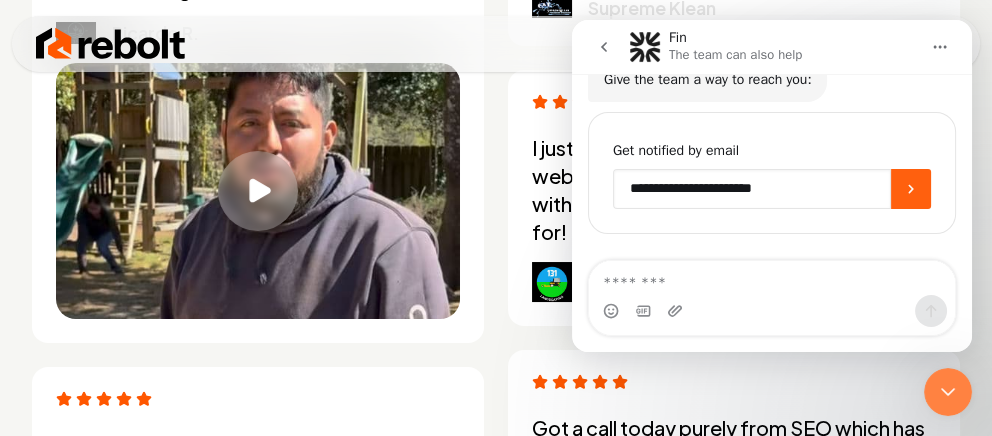 type on "**********" 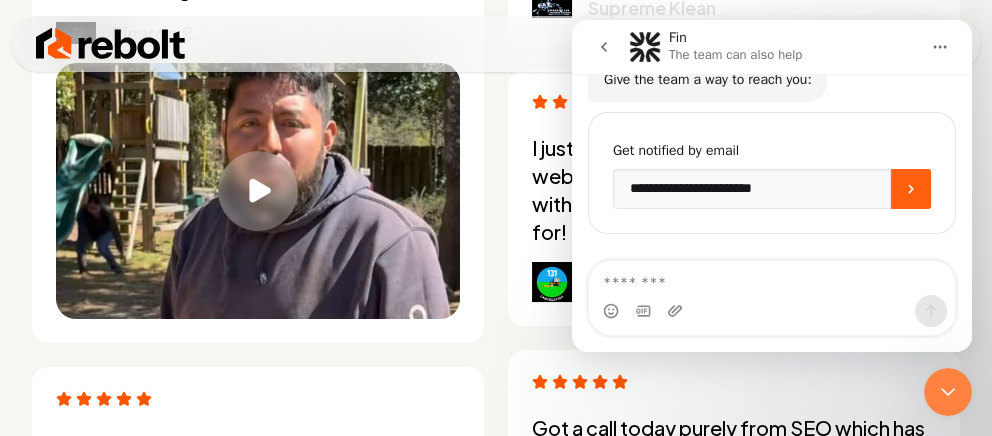 click at bounding box center [911, 189] 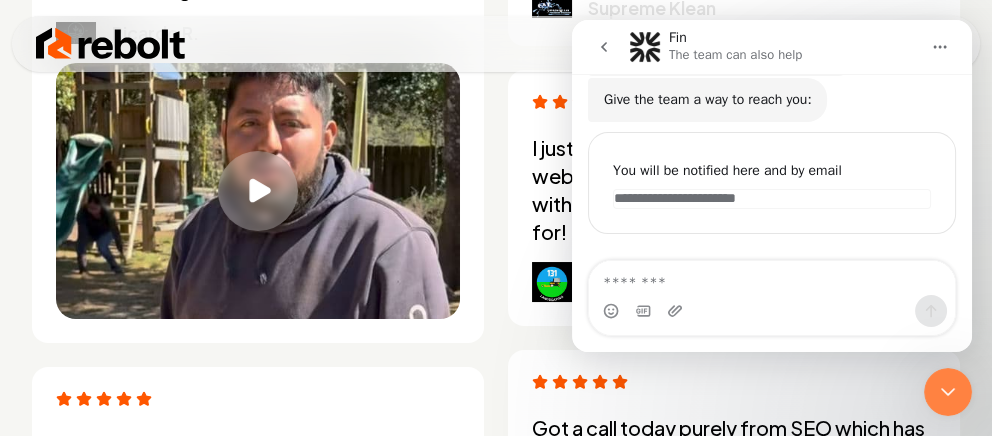 scroll, scrollTop: 325, scrollLeft: 0, axis: vertical 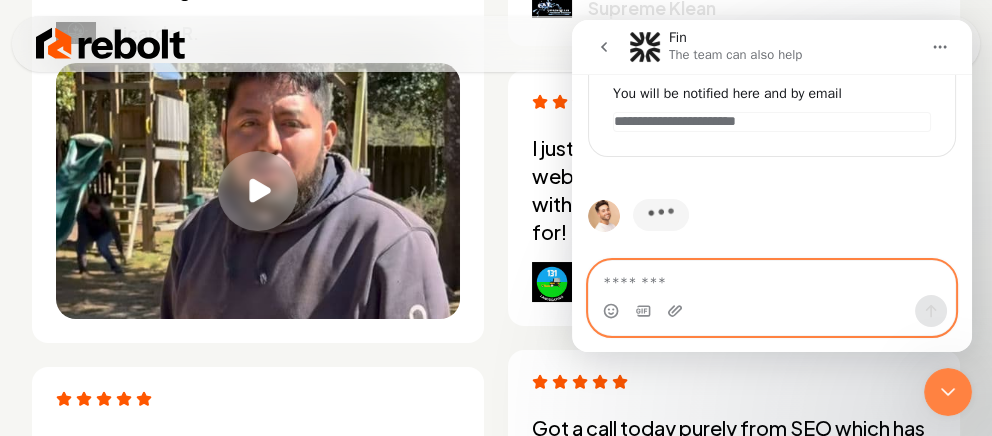click at bounding box center [772, 278] 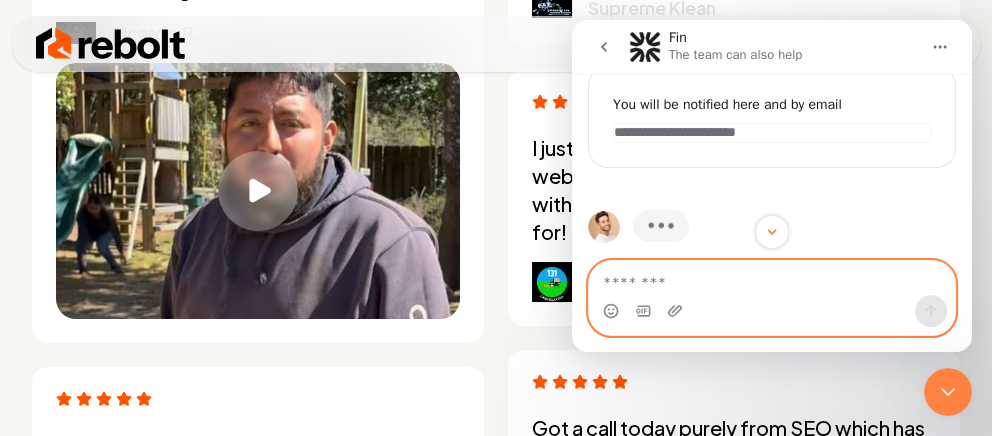 scroll, scrollTop: 325, scrollLeft: 0, axis: vertical 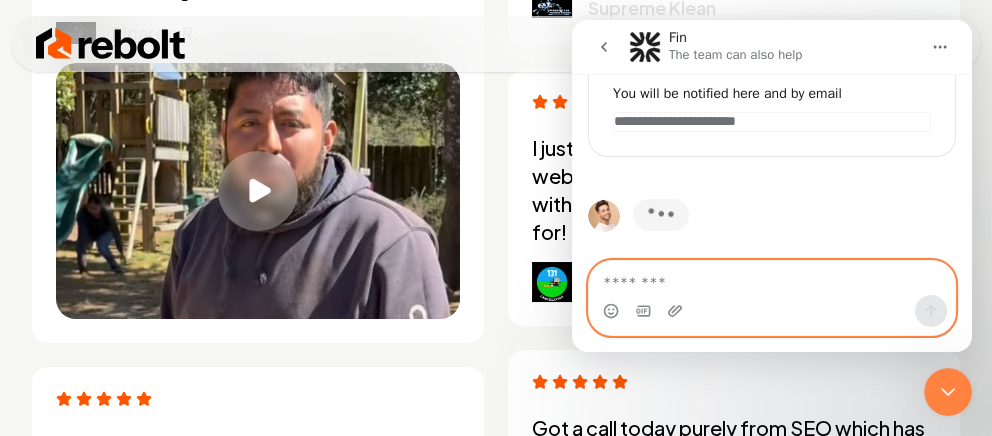 click at bounding box center [772, 278] 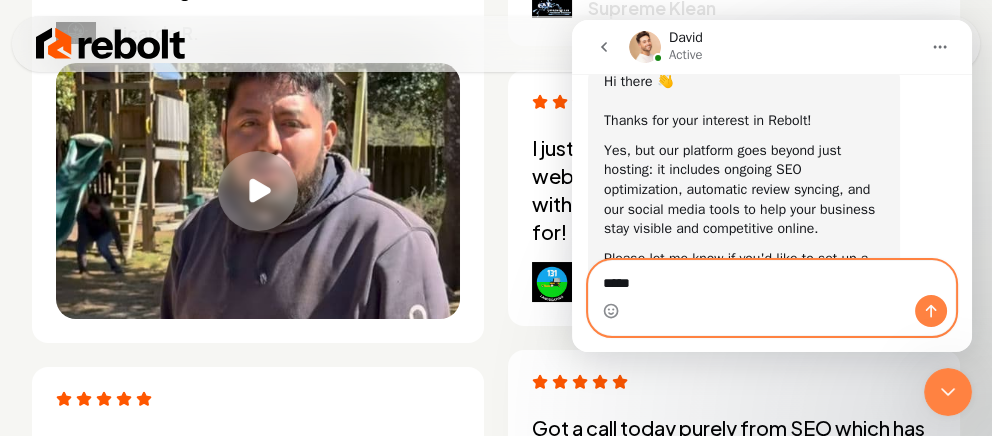 scroll, scrollTop: 524, scrollLeft: 0, axis: vertical 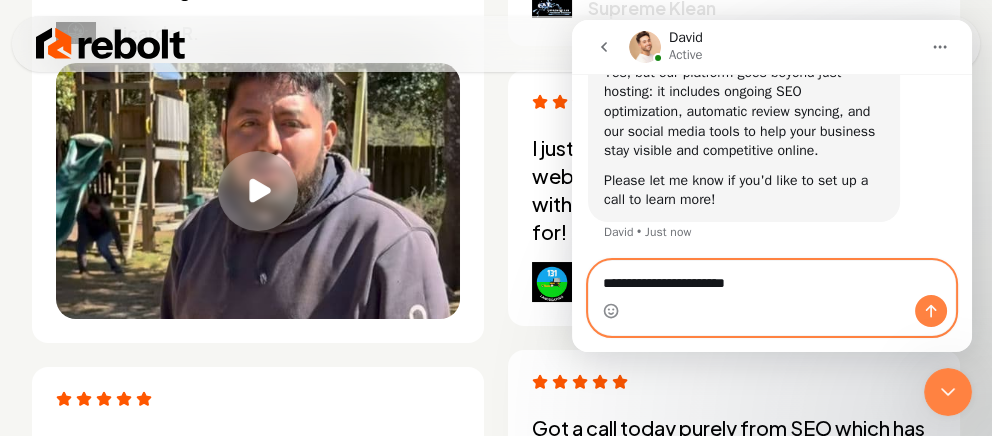 type on "**********" 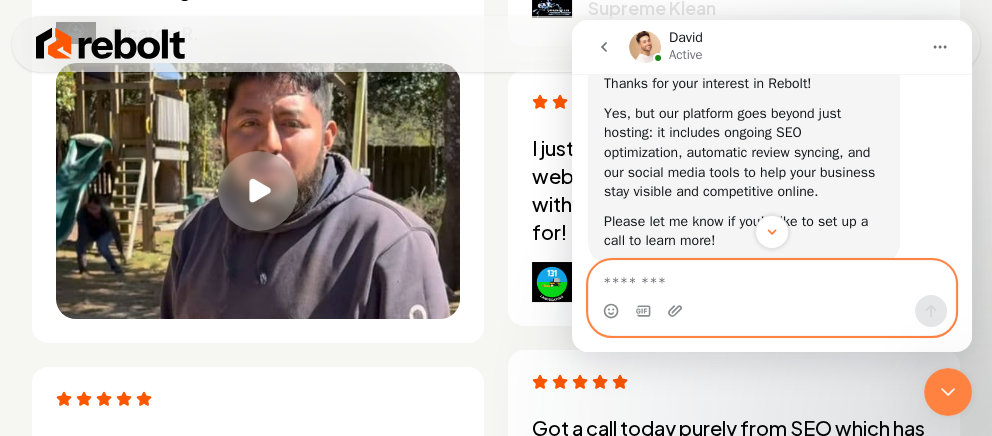 scroll, scrollTop: 584, scrollLeft: 0, axis: vertical 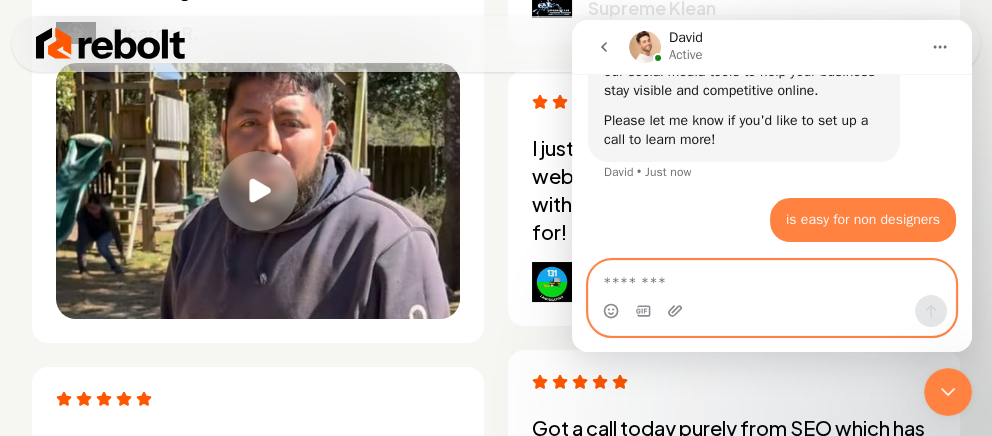 click at bounding box center [772, 278] 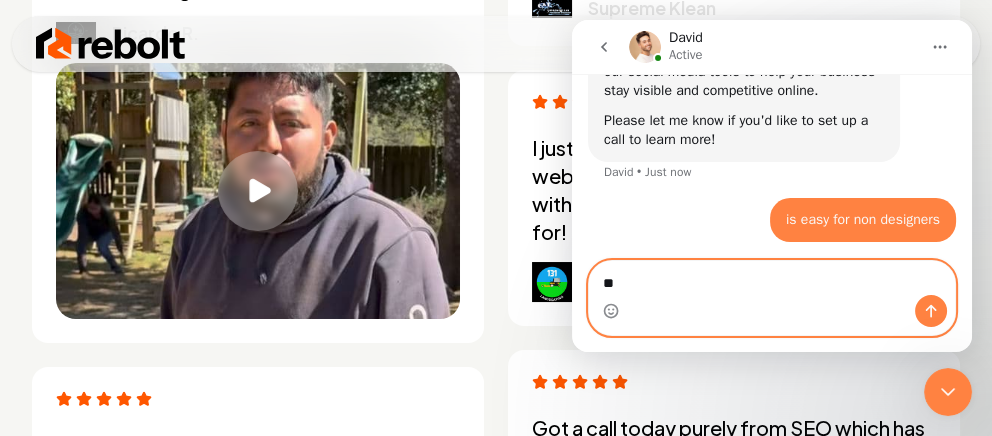 type on "*" 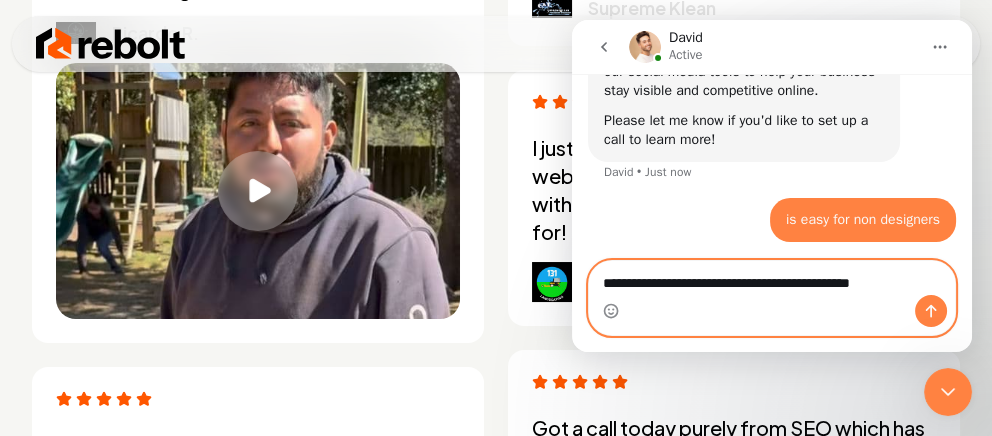 type on "**********" 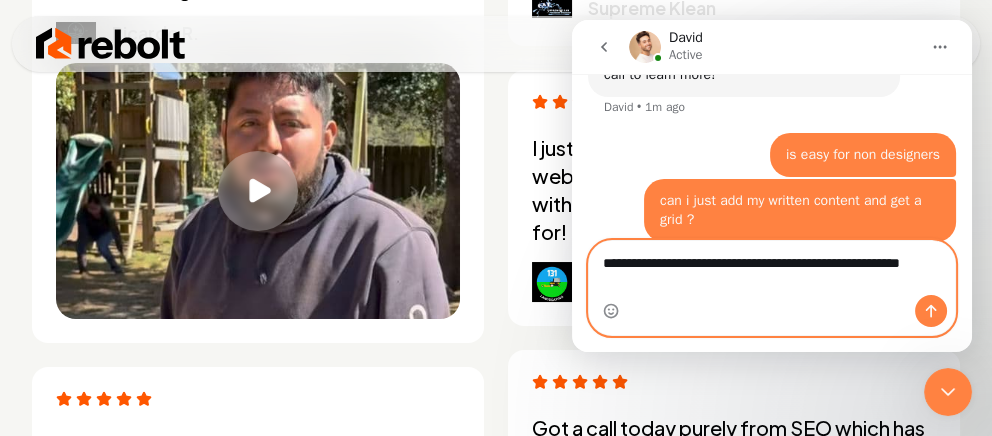scroll, scrollTop: 669, scrollLeft: 0, axis: vertical 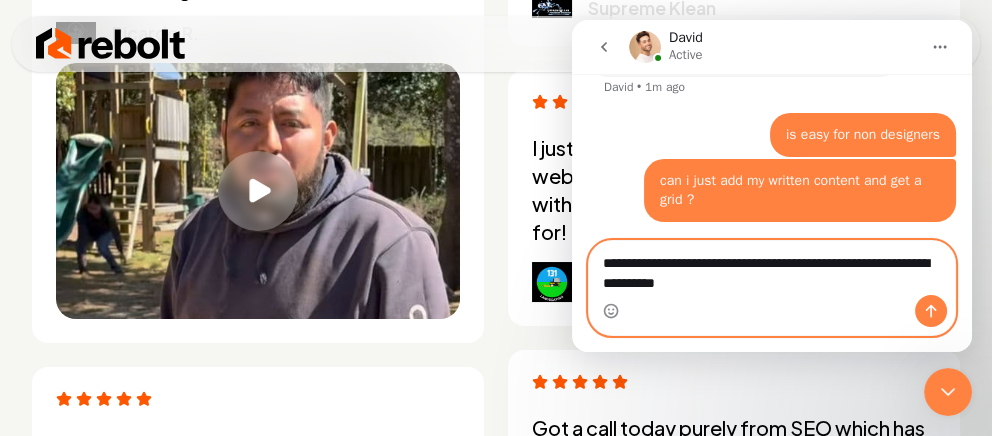 type on "**********" 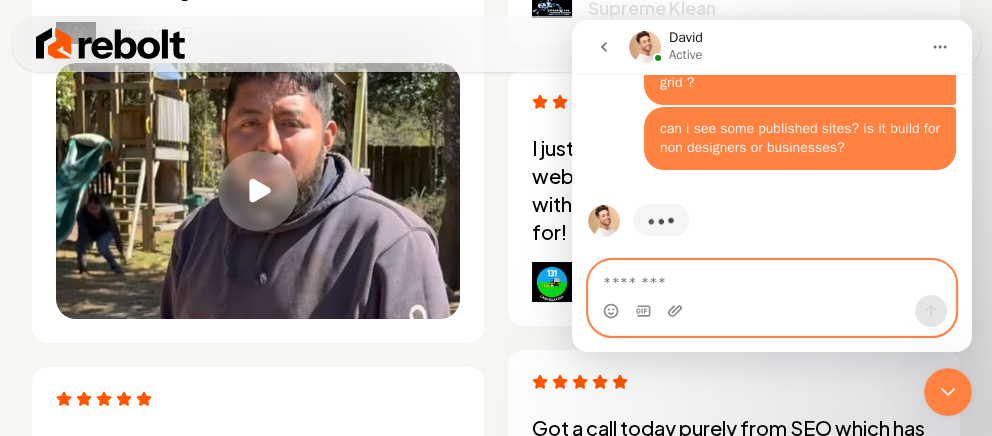 scroll, scrollTop: 791, scrollLeft: 0, axis: vertical 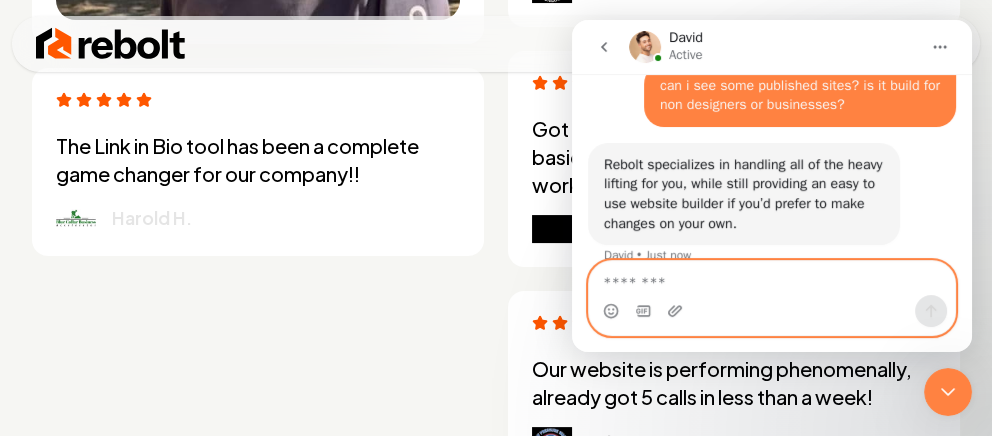 click at bounding box center [772, 278] 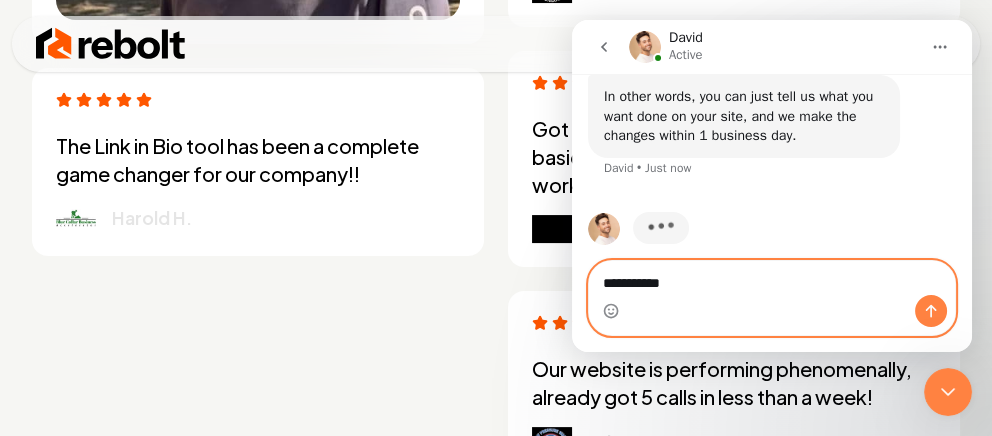 scroll, scrollTop: 1026, scrollLeft: 0, axis: vertical 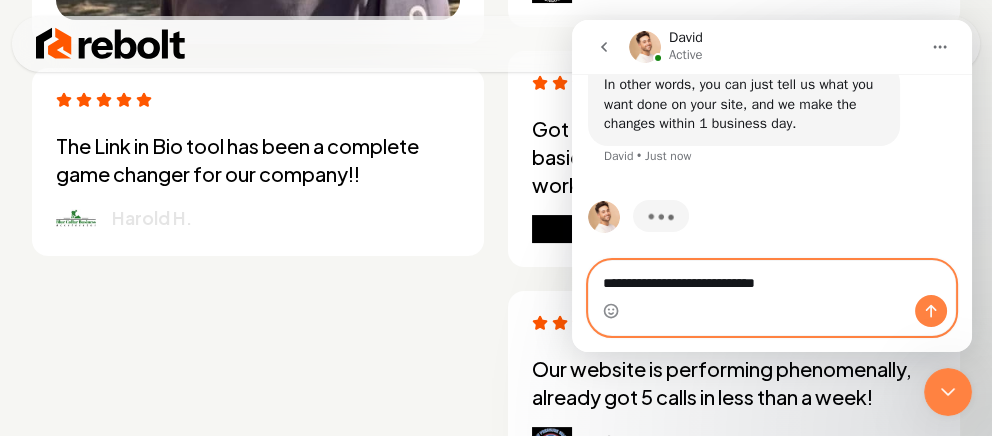 type on "**********" 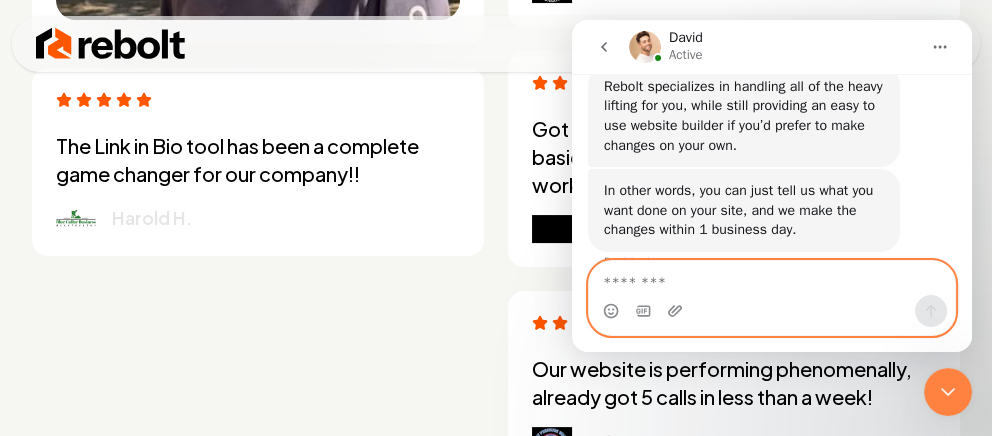scroll, scrollTop: 853, scrollLeft: 0, axis: vertical 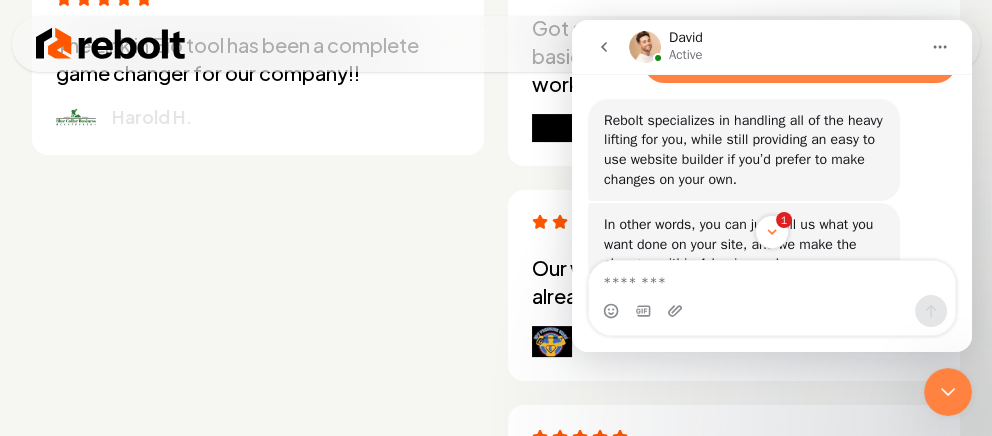 click at bounding box center (772, 311) 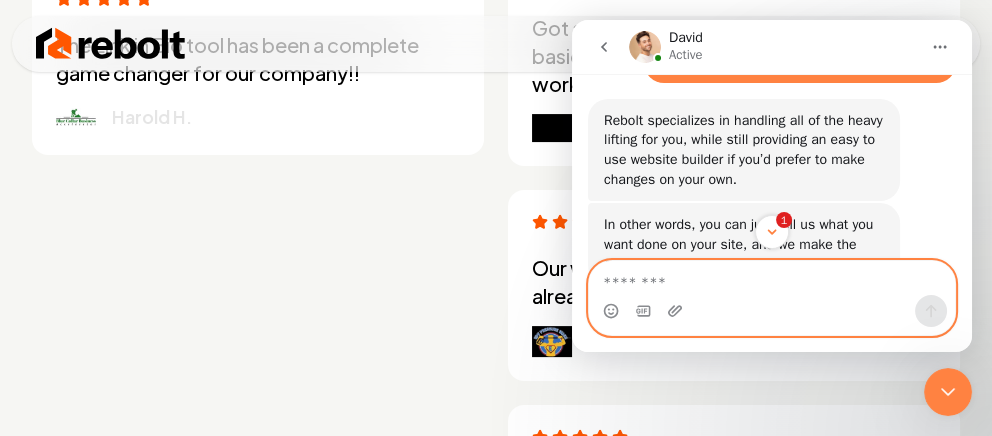 click at bounding box center (772, 278) 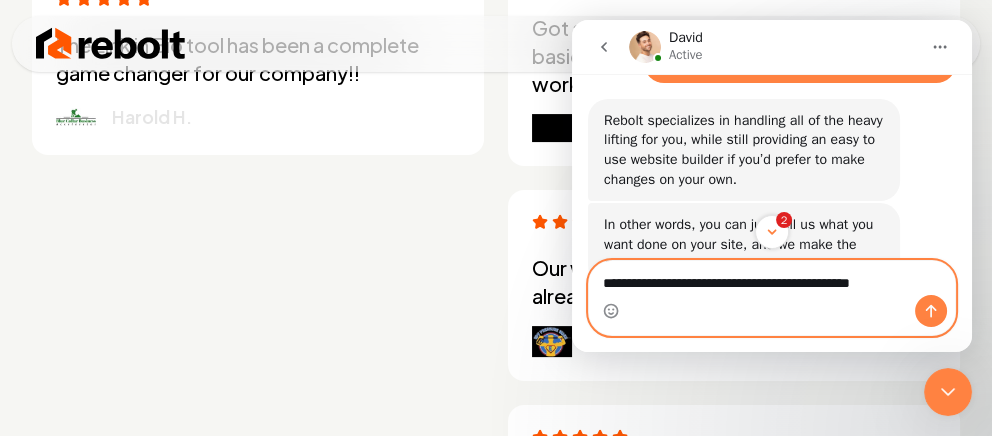 type on "**********" 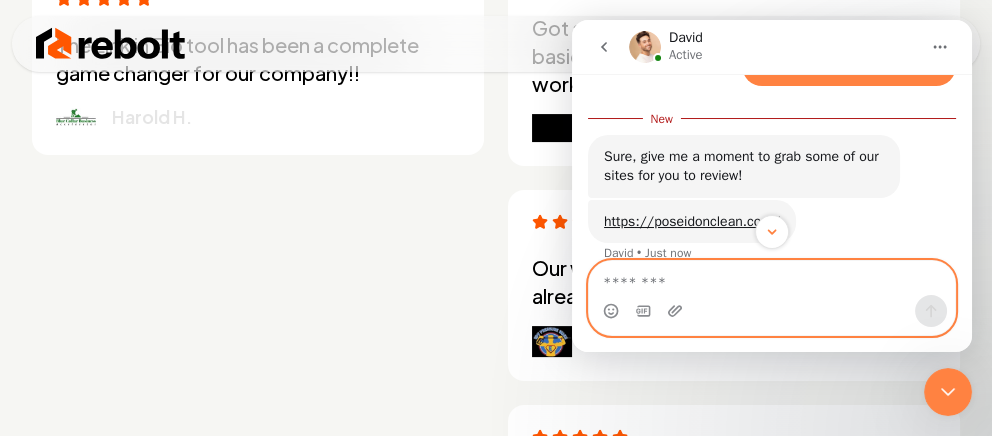 scroll, scrollTop: 1213, scrollLeft: 0, axis: vertical 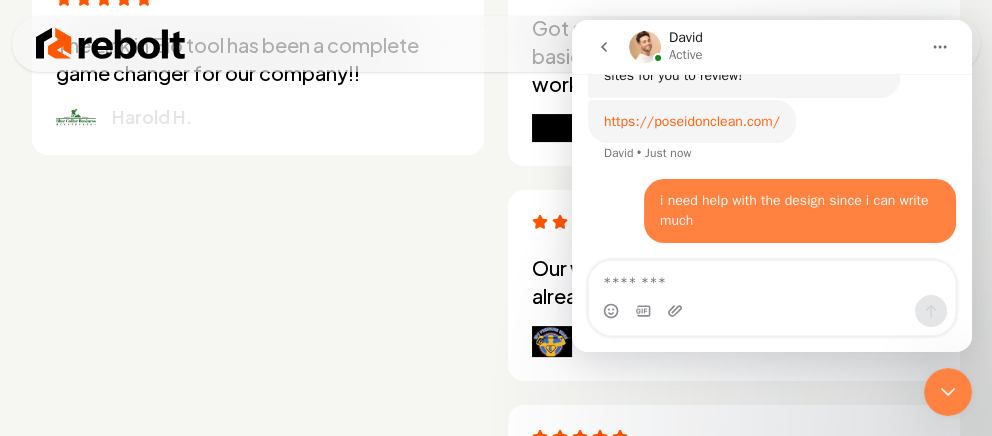 click on "https://poseidonclean.com/" at bounding box center (692, 121) 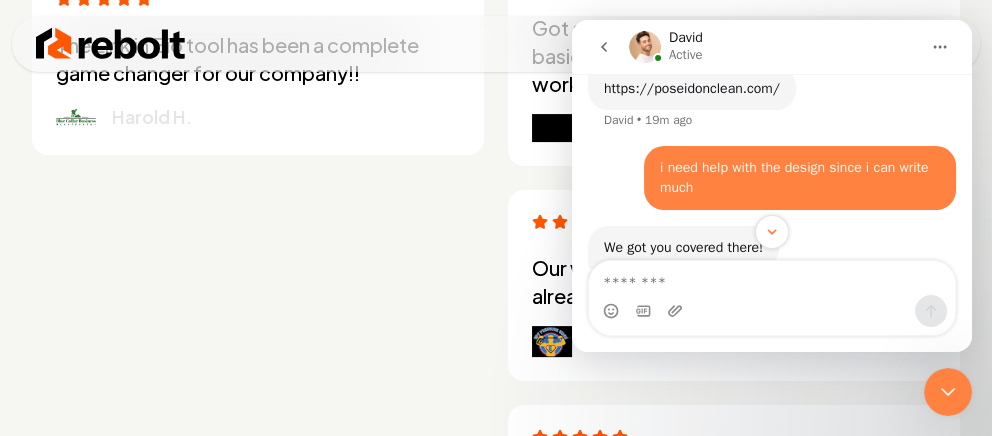 scroll, scrollTop: 1413, scrollLeft: 0, axis: vertical 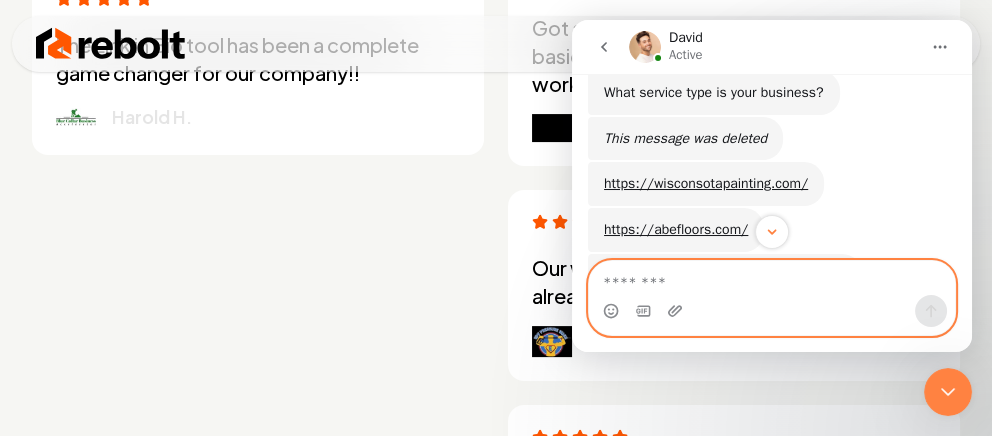 click at bounding box center [772, 278] 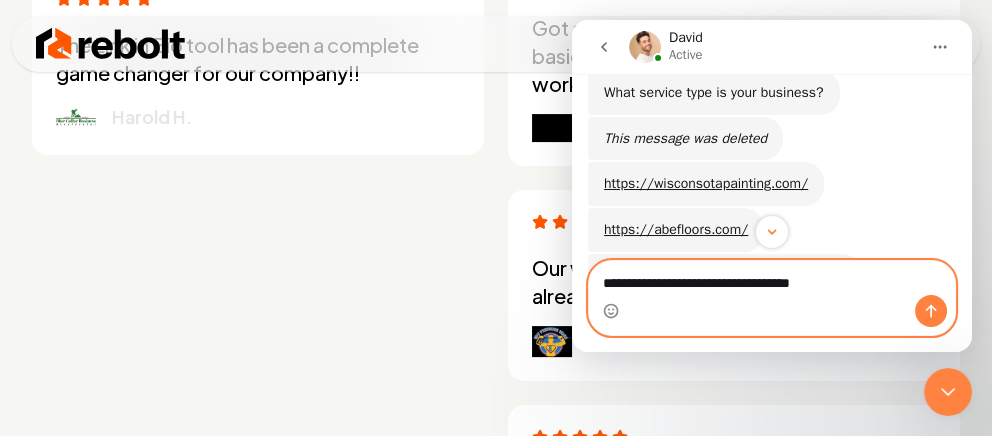 type on "**********" 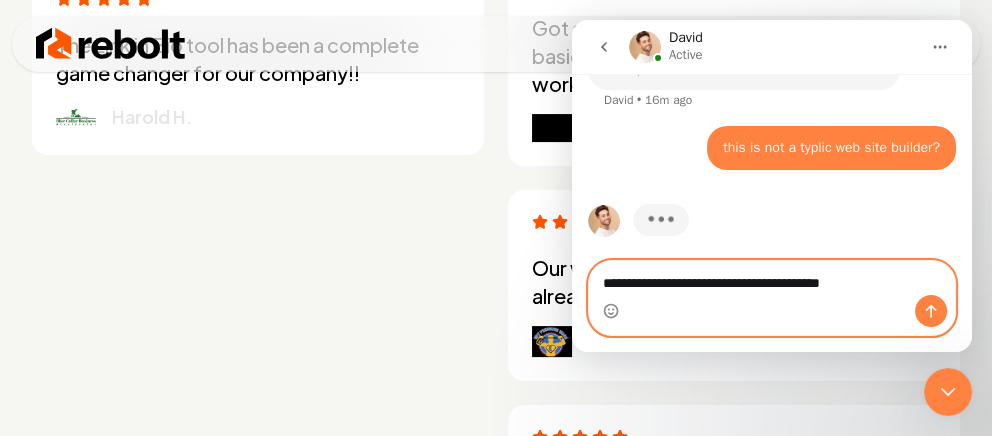 scroll, scrollTop: 1690, scrollLeft: 0, axis: vertical 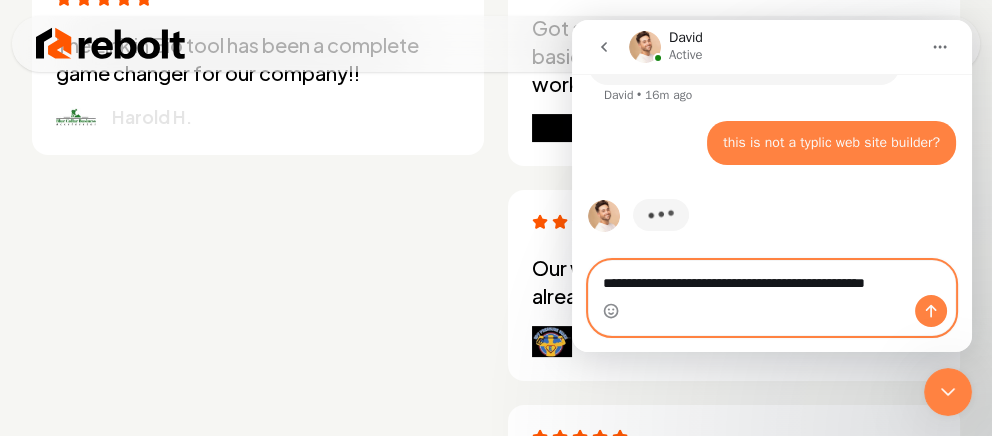 type on "**********" 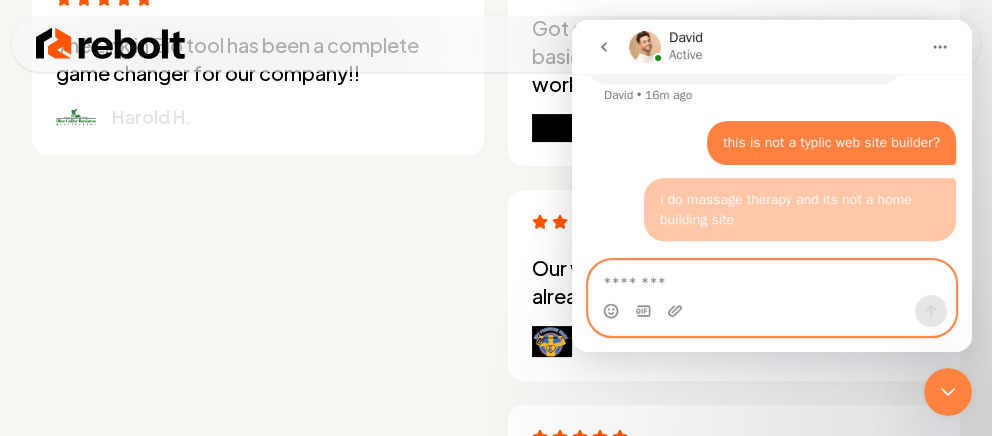 scroll, scrollTop: 1755, scrollLeft: 0, axis: vertical 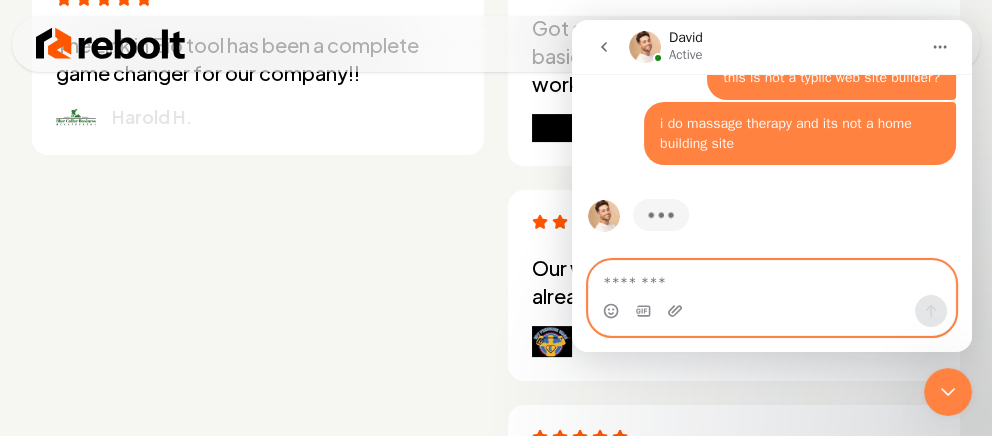 click at bounding box center (772, 278) 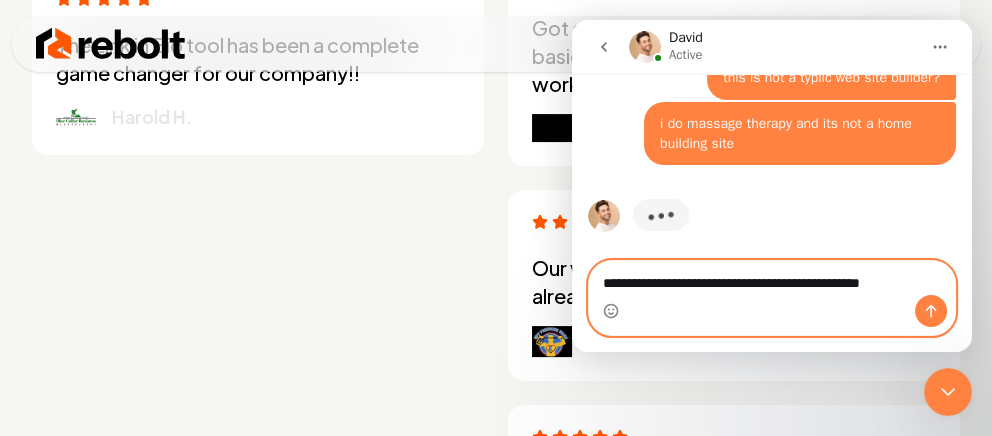 type on "**********" 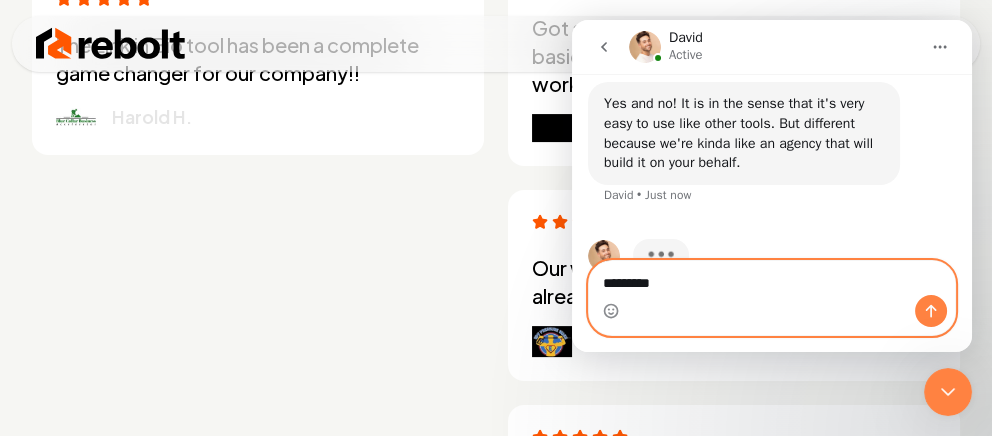 scroll, scrollTop: 1938, scrollLeft: 0, axis: vertical 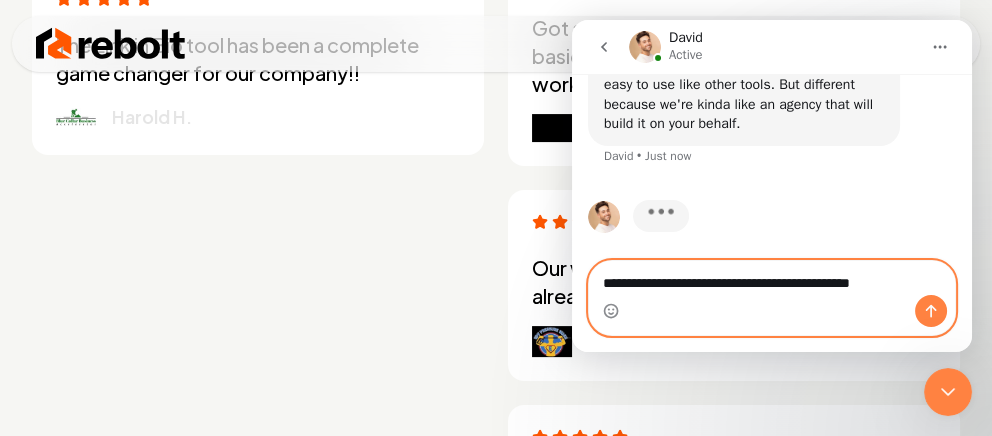 type on "**********" 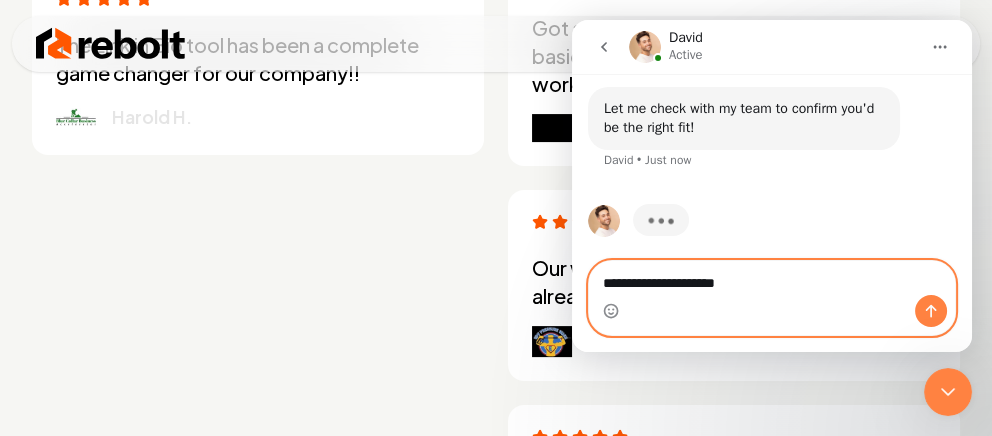 scroll, scrollTop: 2096, scrollLeft: 0, axis: vertical 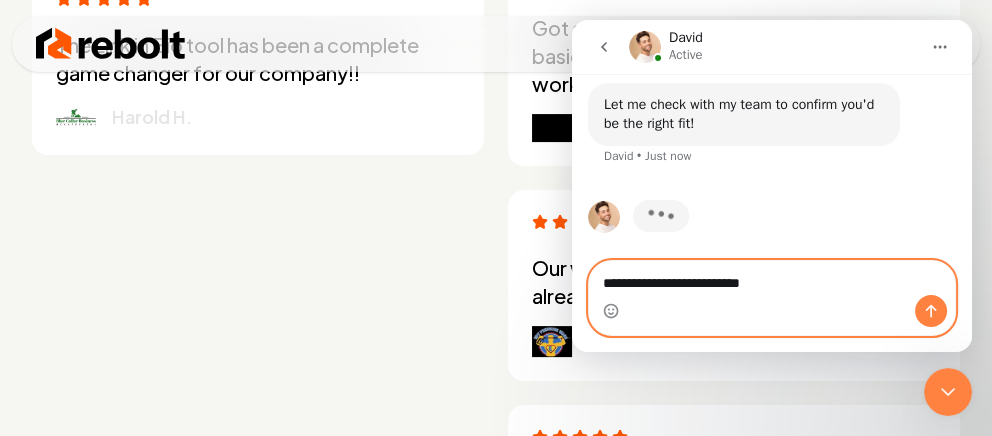 type on "**********" 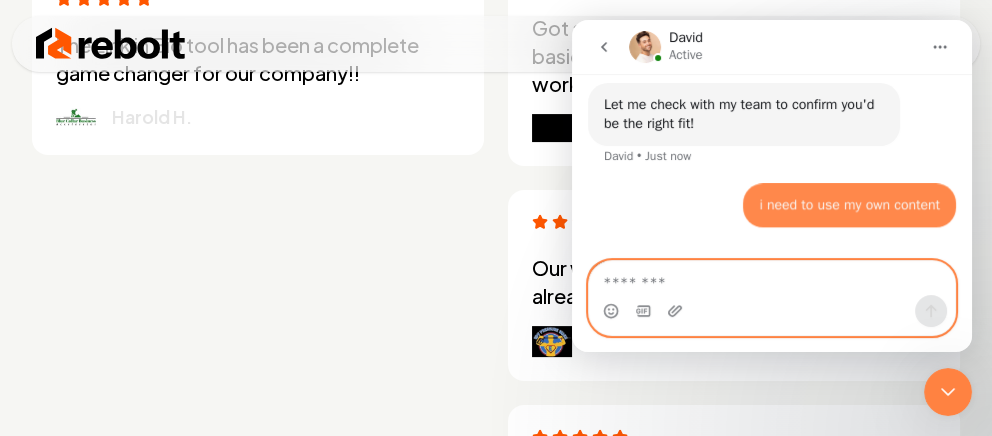 scroll, scrollTop: 2156, scrollLeft: 0, axis: vertical 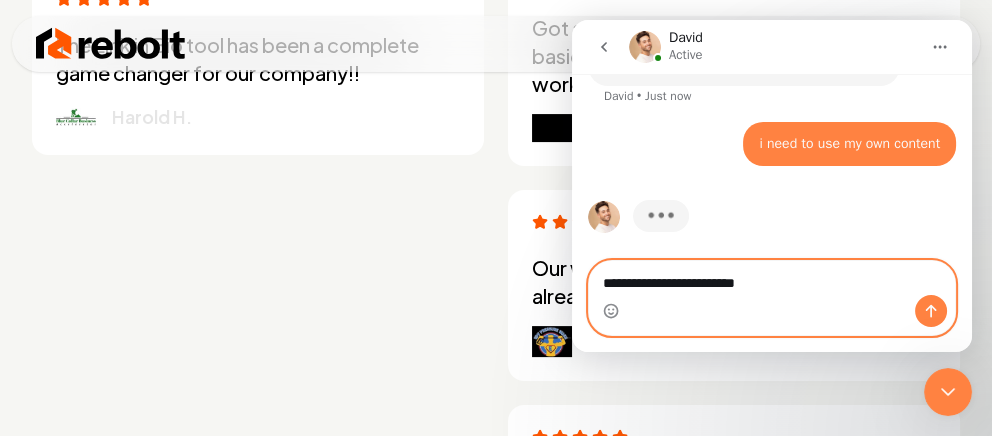 type on "**********" 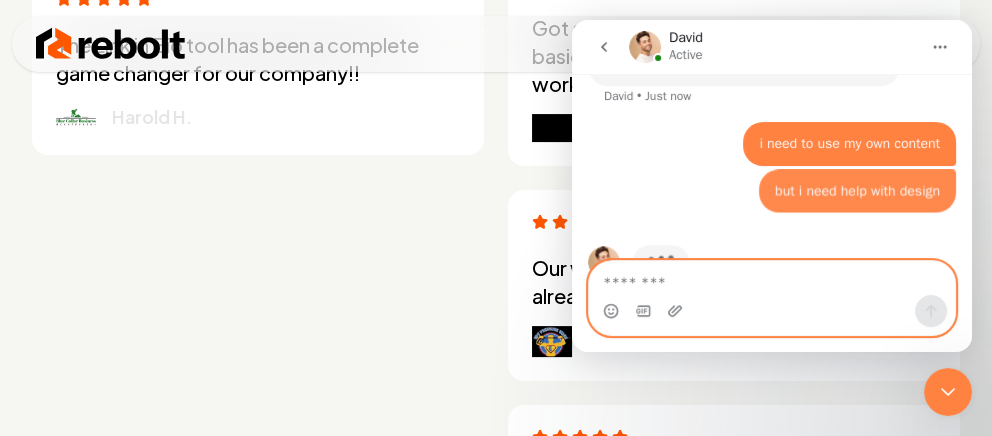 scroll, scrollTop: 2202, scrollLeft: 0, axis: vertical 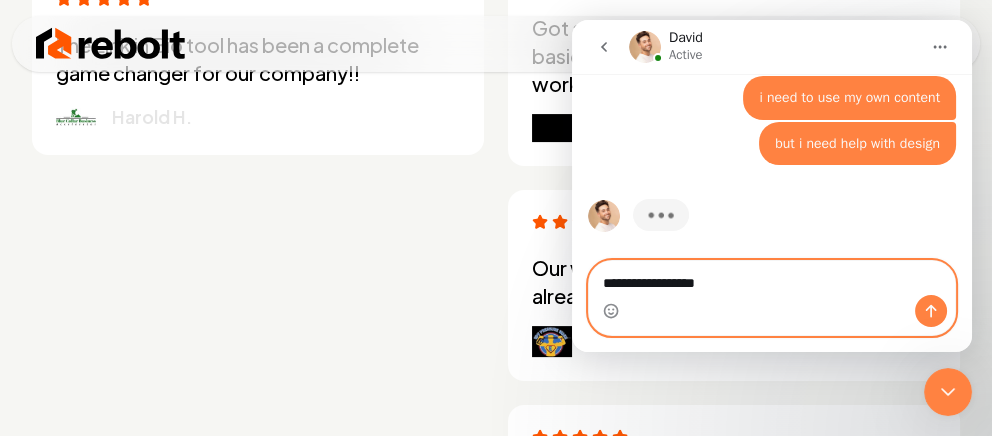 type on "**********" 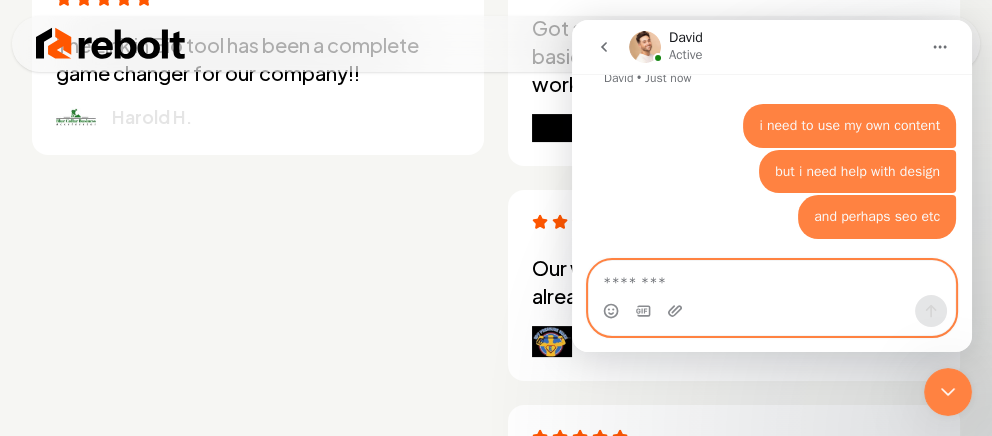 scroll, scrollTop: 2170, scrollLeft: 0, axis: vertical 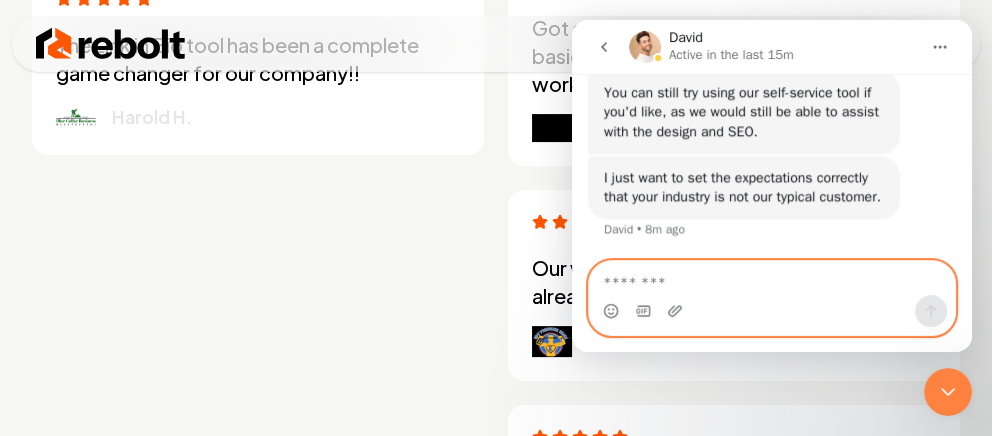 click at bounding box center [772, 278] 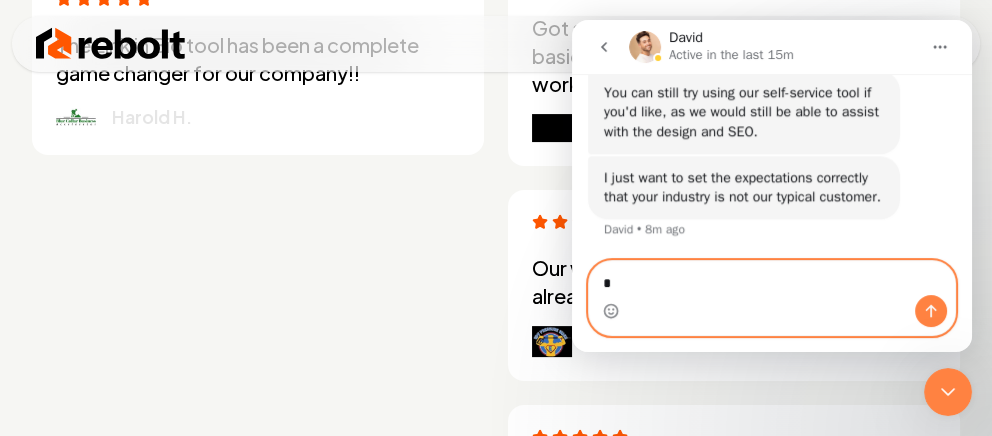 type on "**" 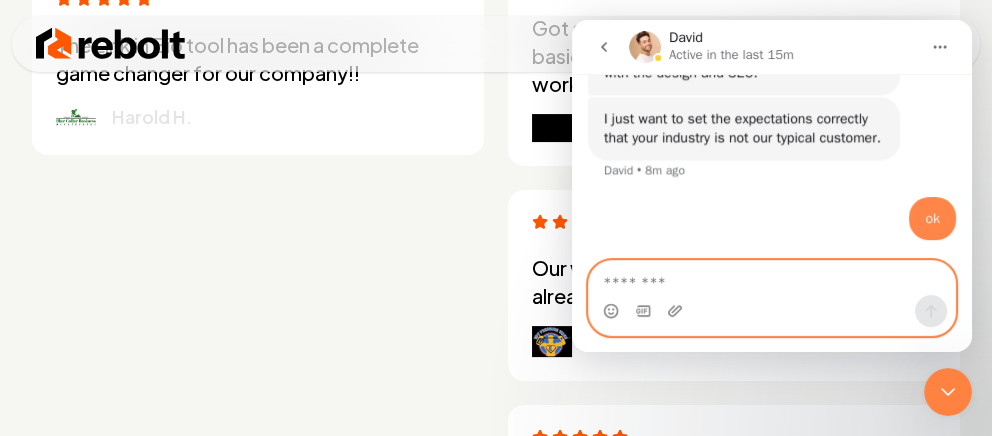scroll, scrollTop: 2547, scrollLeft: 0, axis: vertical 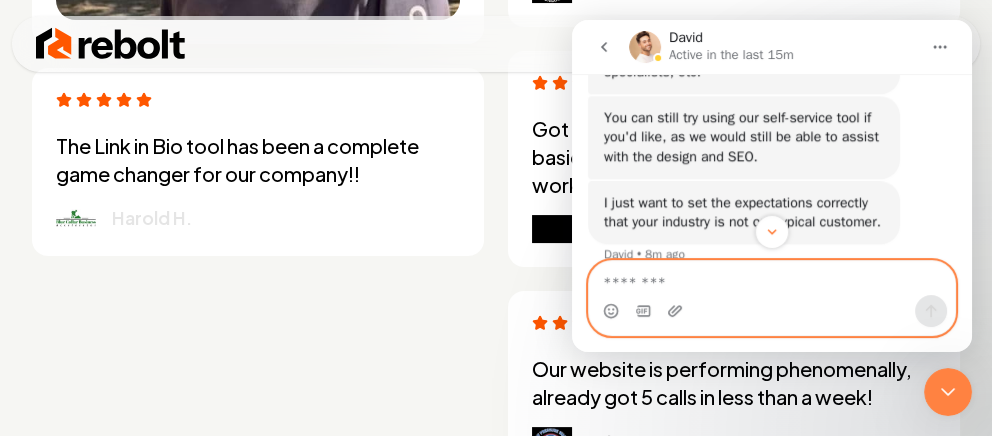 click at bounding box center [772, 278] 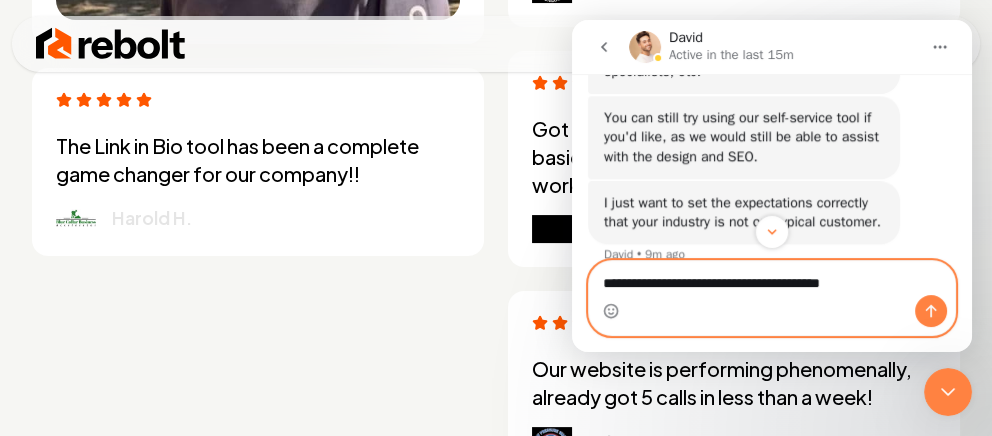 type on "**********" 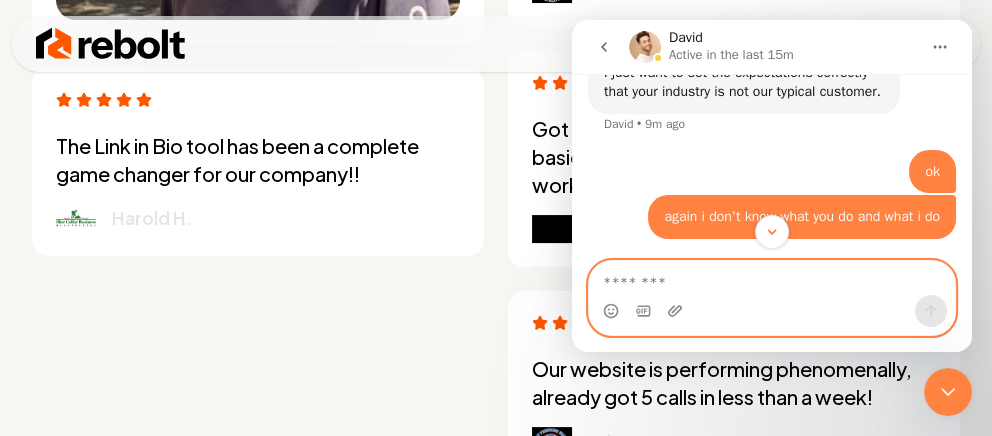 scroll, scrollTop: 2612, scrollLeft: 0, axis: vertical 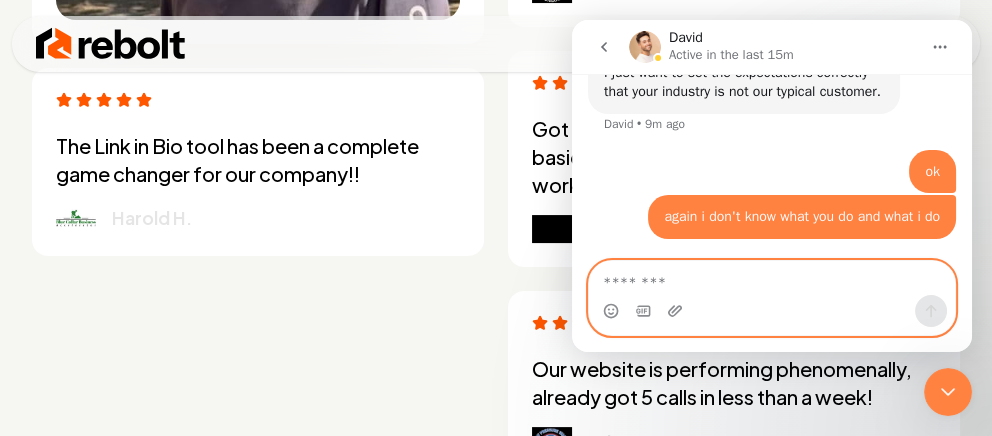 click at bounding box center (772, 278) 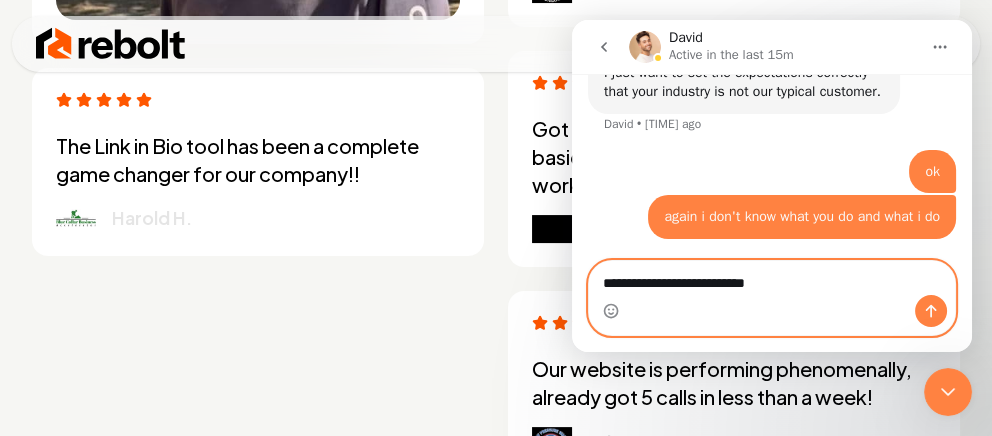 type on "**********" 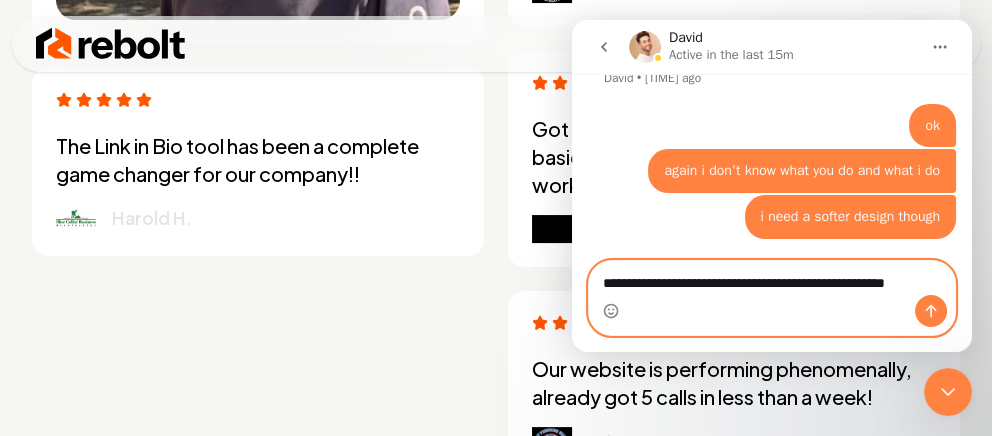 scroll, scrollTop: 2678, scrollLeft: 0, axis: vertical 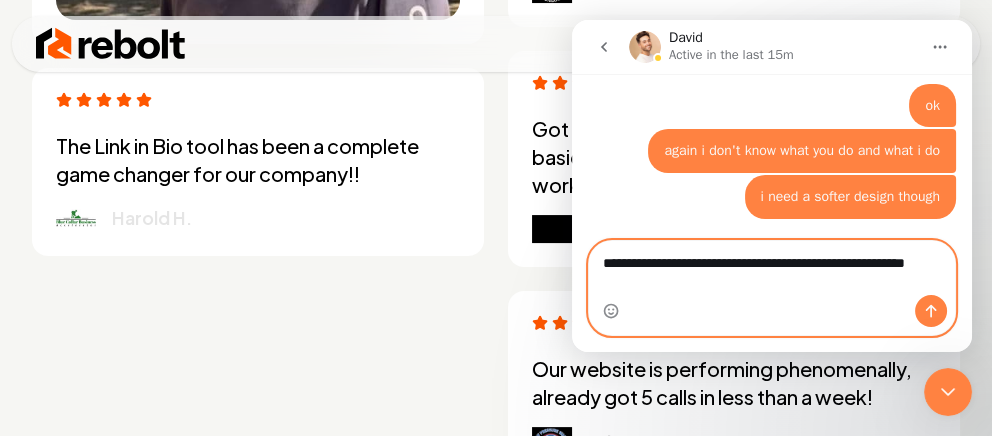 type on "**********" 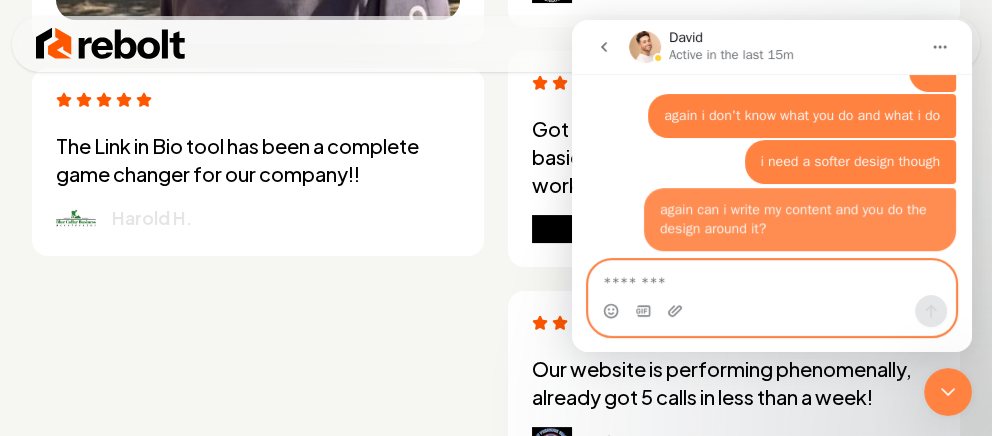 scroll, scrollTop: 2723, scrollLeft: 0, axis: vertical 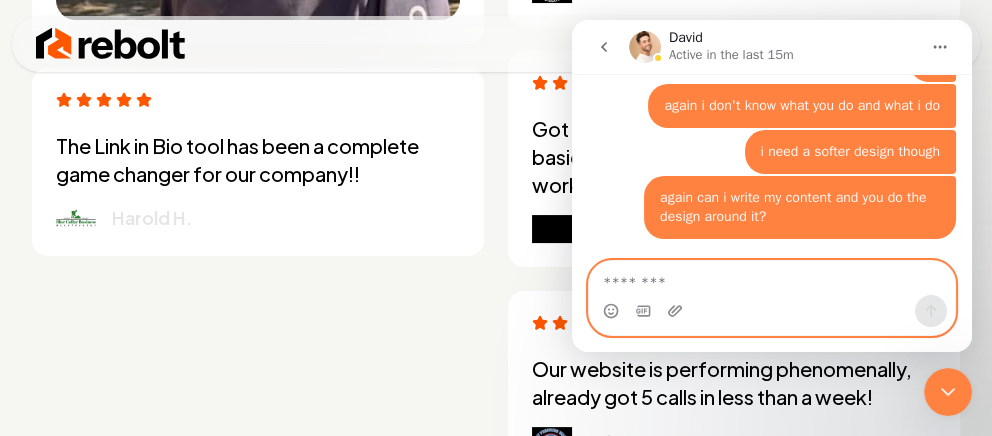 click at bounding box center (772, 278) 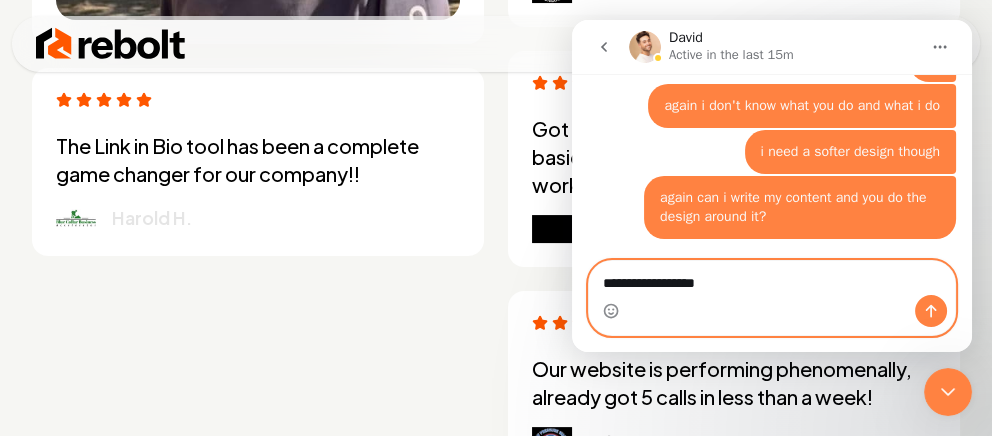 type on "**********" 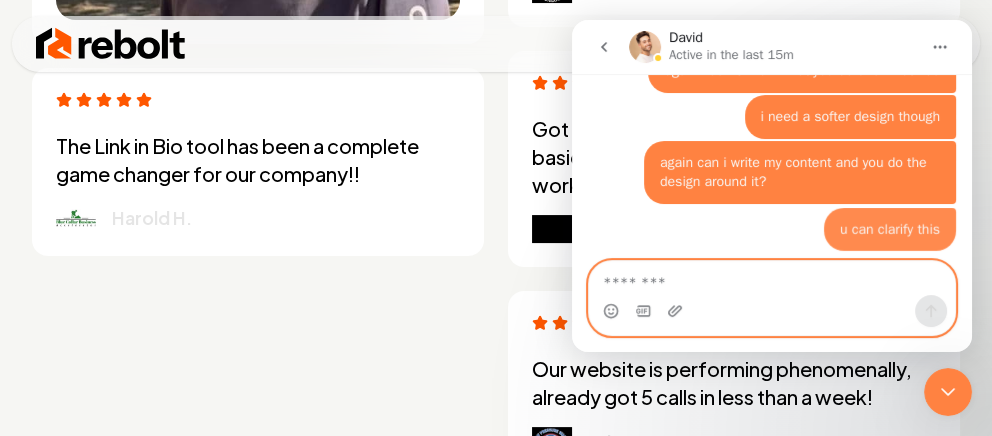 scroll, scrollTop: 2769, scrollLeft: 0, axis: vertical 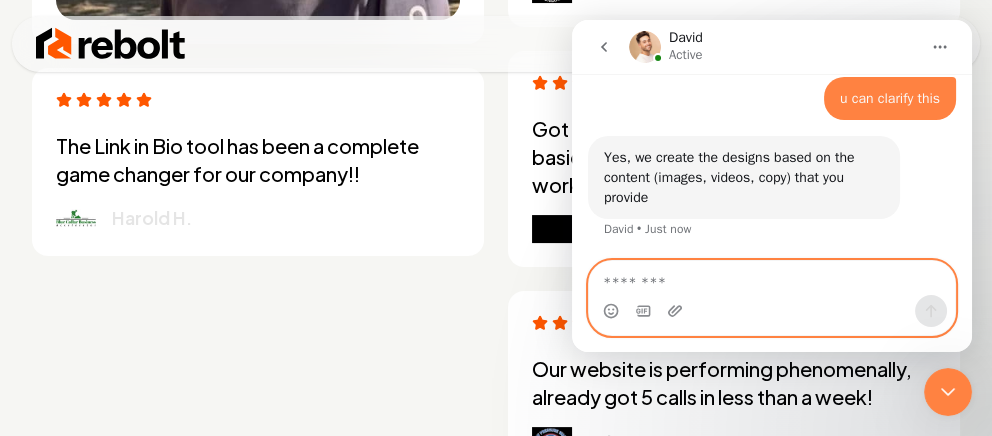click at bounding box center (772, 278) 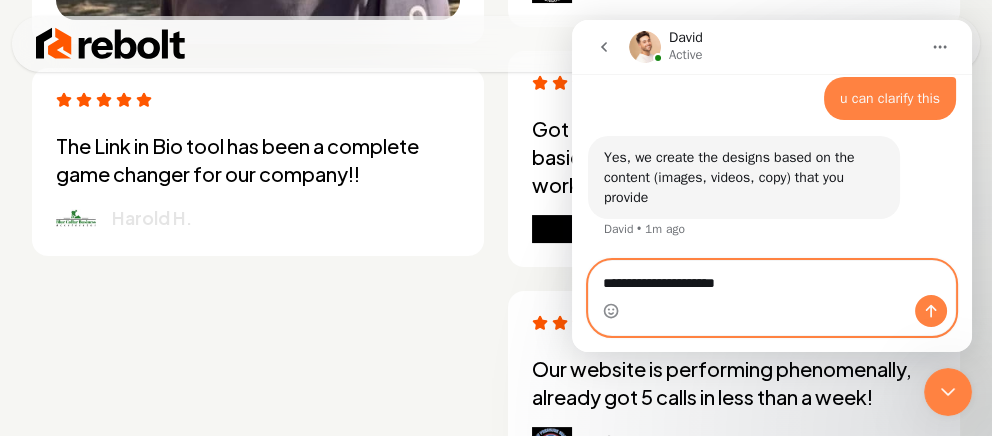 type on "**********" 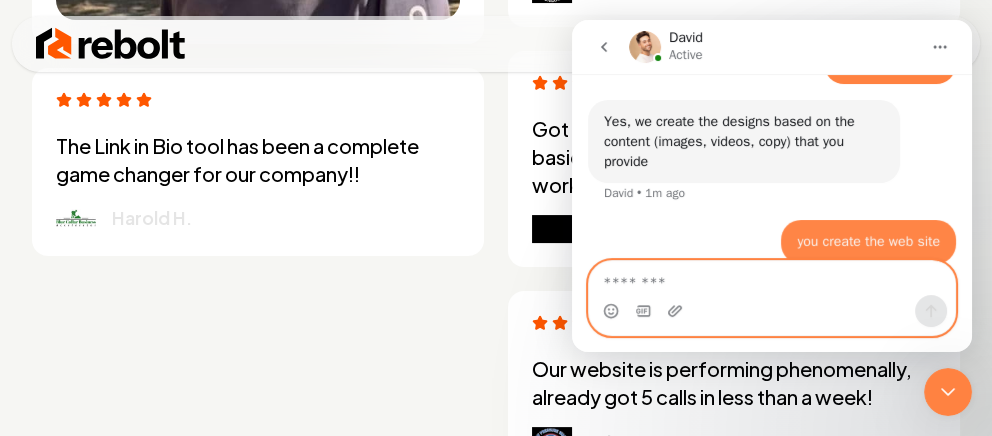 scroll, scrollTop: 2927, scrollLeft: 0, axis: vertical 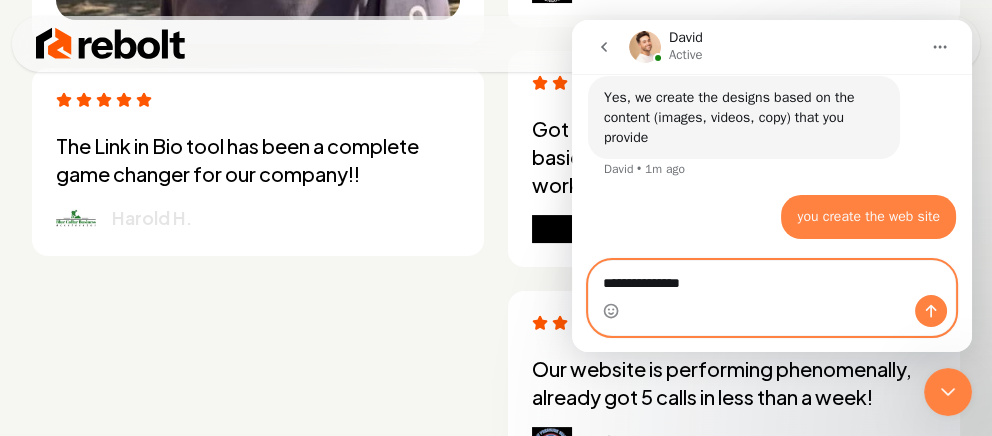 type on "**********" 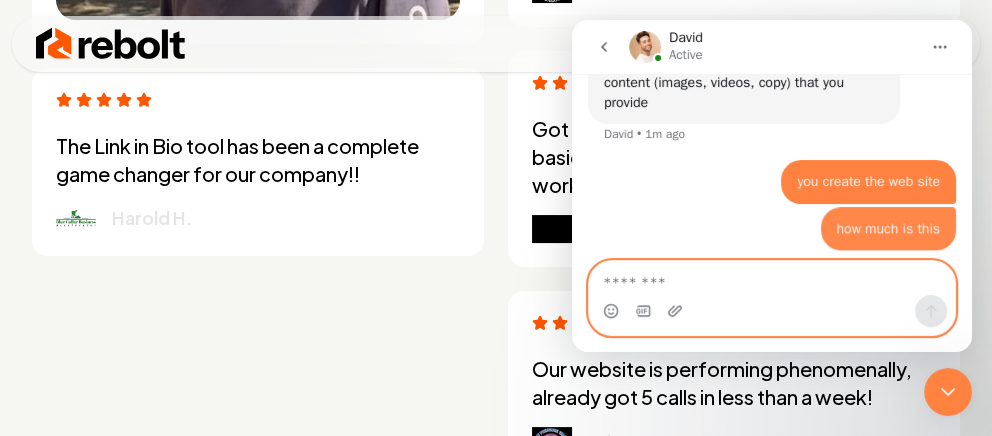 scroll, scrollTop: 2973, scrollLeft: 0, axis: vertical 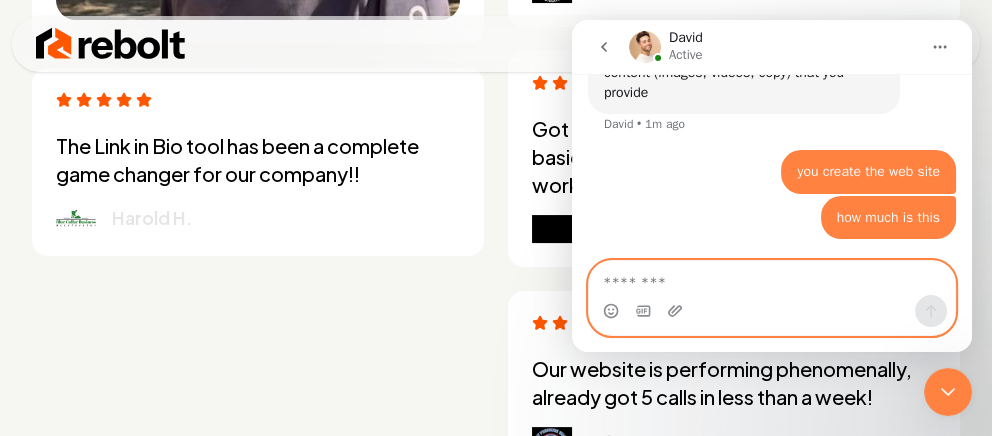 type on "*" 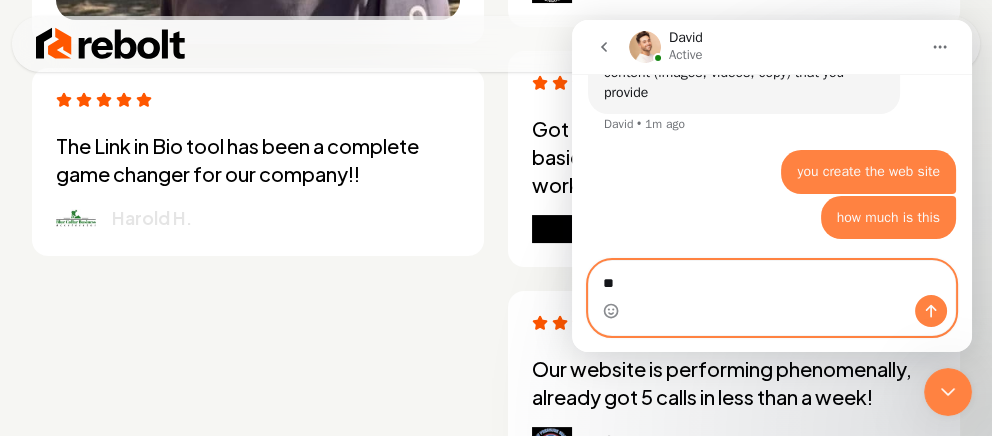 type on "*" 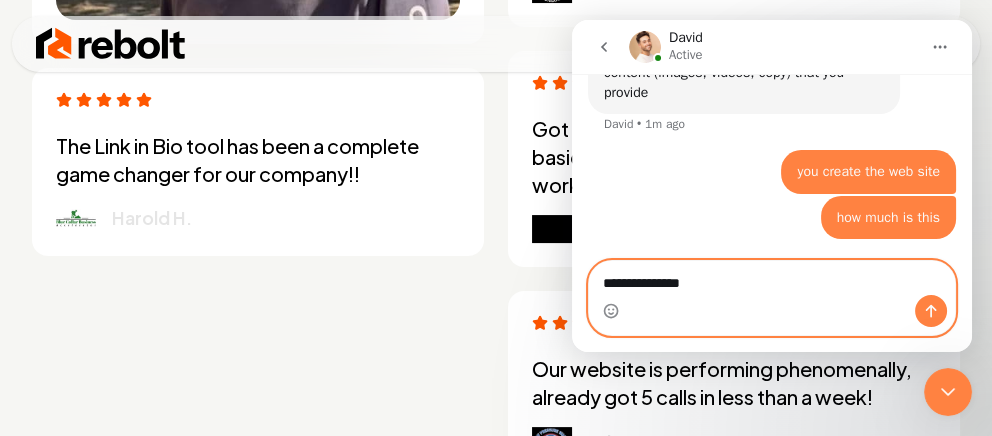 type on "**********" 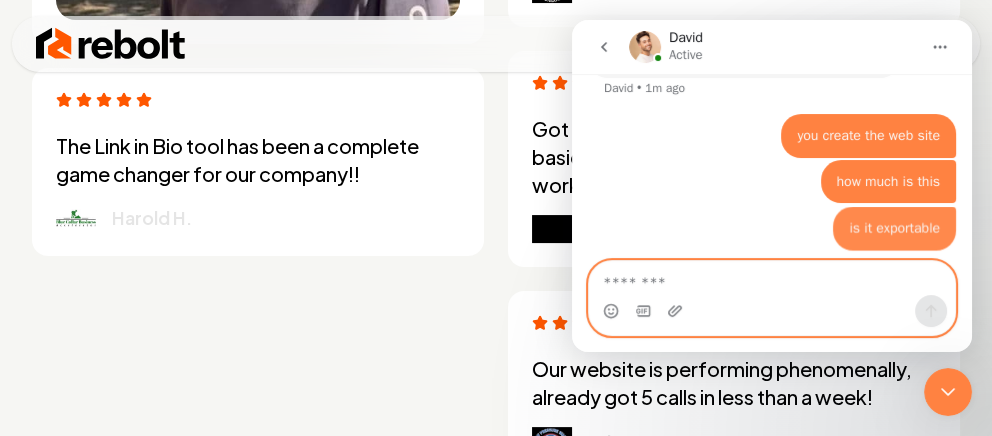 scroll, scrollTop: 3018, scrollLeft: 0, axis: vertical 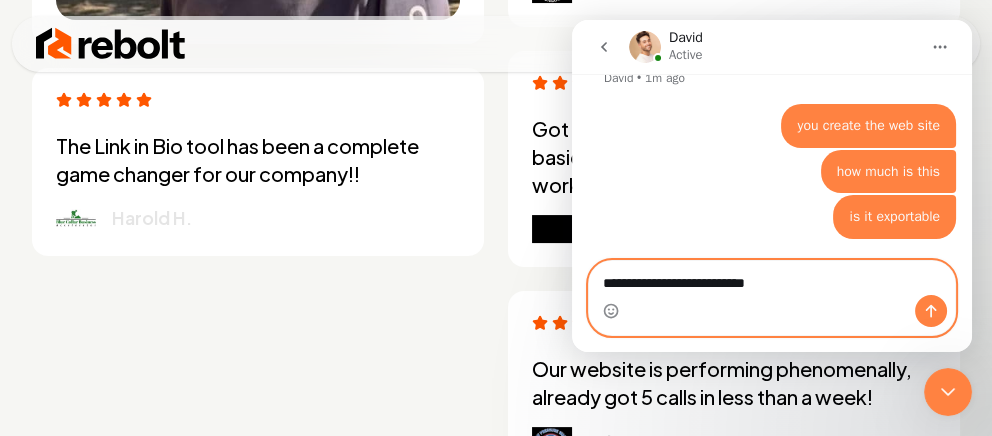 type on "**********" 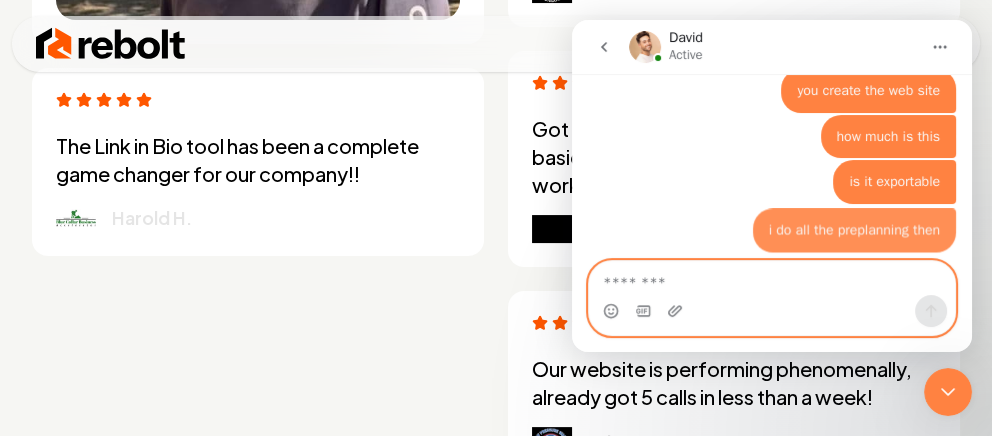 scroll, scrollTop: 3064, scrollLeft: 0, axis: vertical 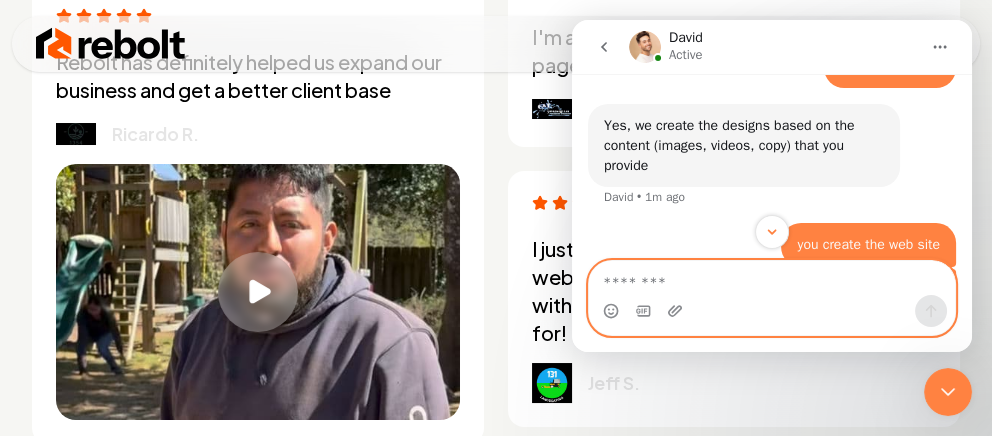click at bounding box center (772, 278) 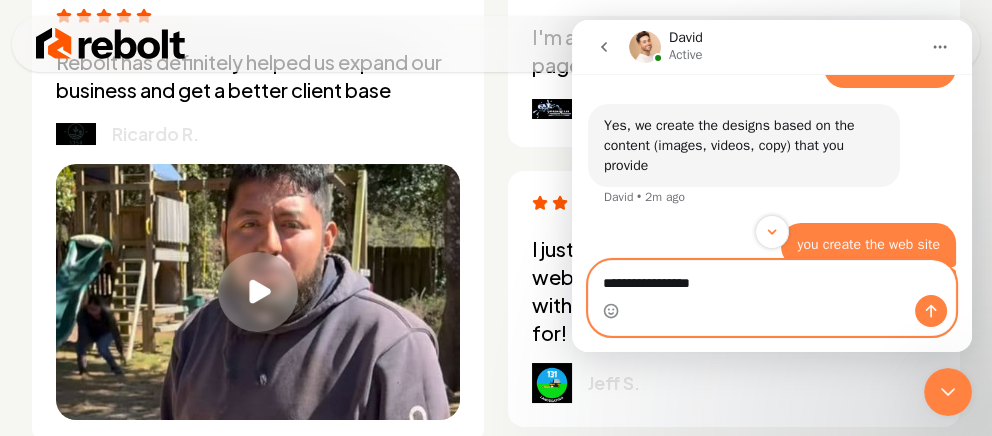 type on "**********" 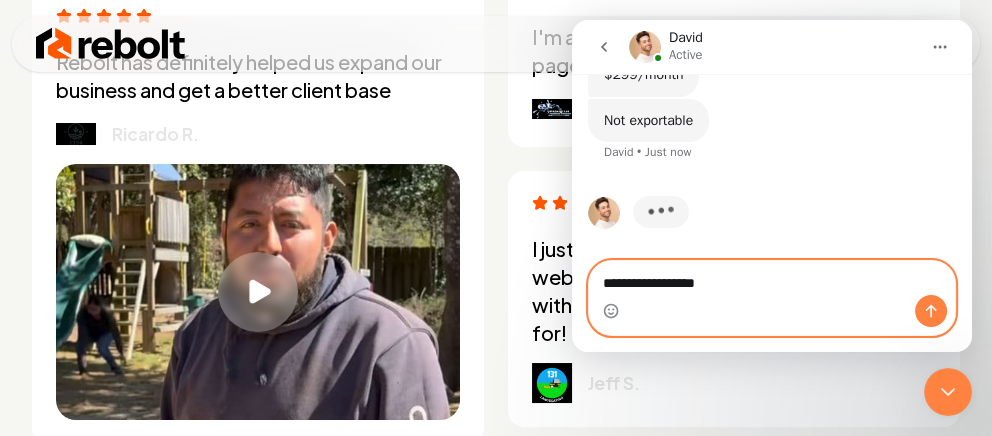scroll, scrollTop: 3292, scrollLeft: 0, axis: vertical 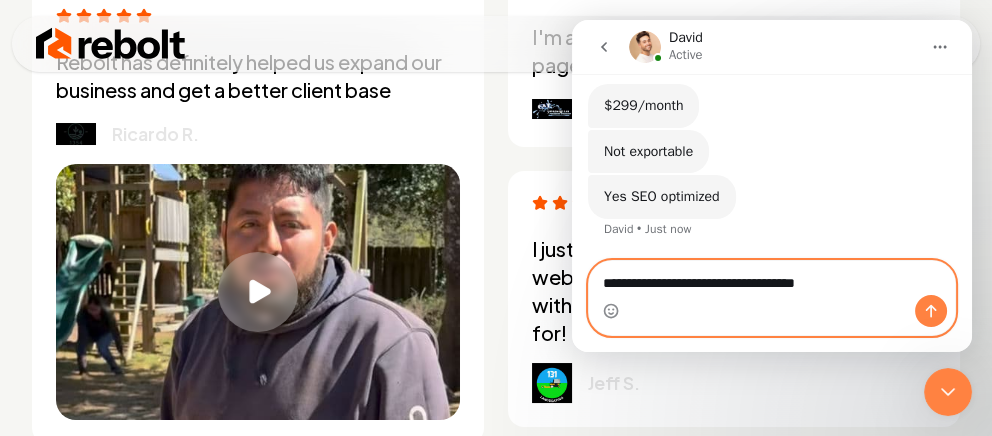 type on "**********" 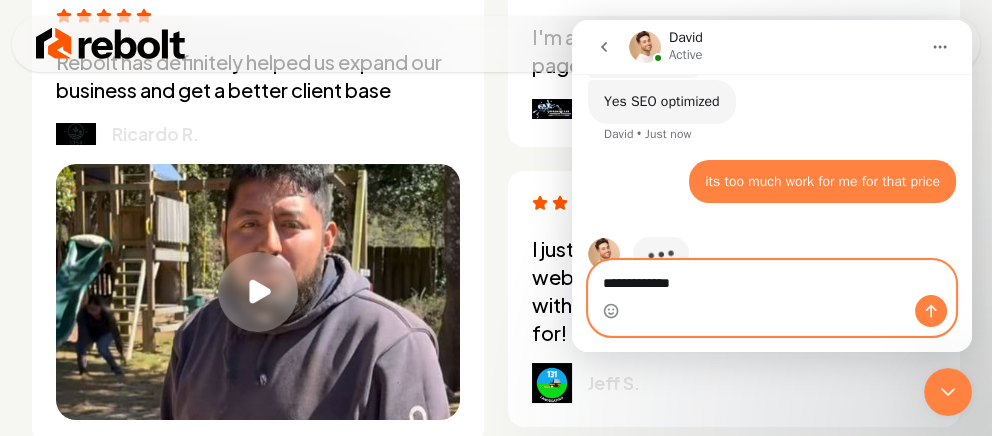 scroll, scrollTop: 3397, scrollLeft: 0, axis: vertical 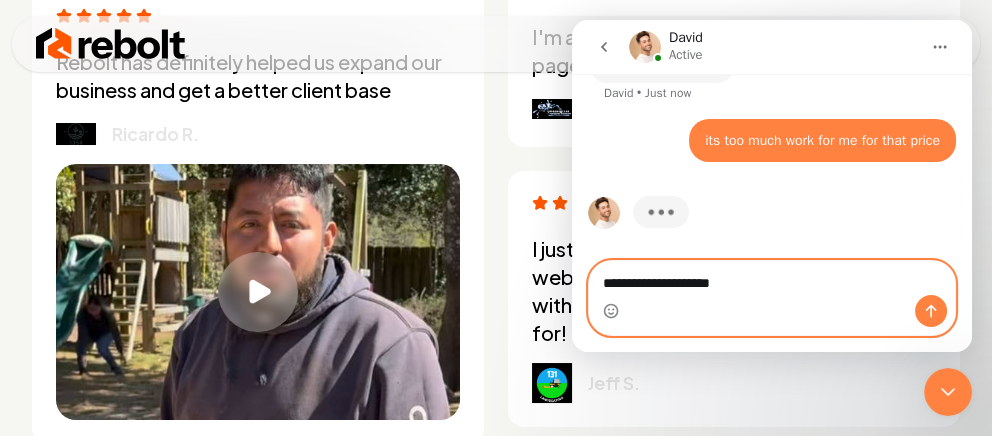 type on "**********" 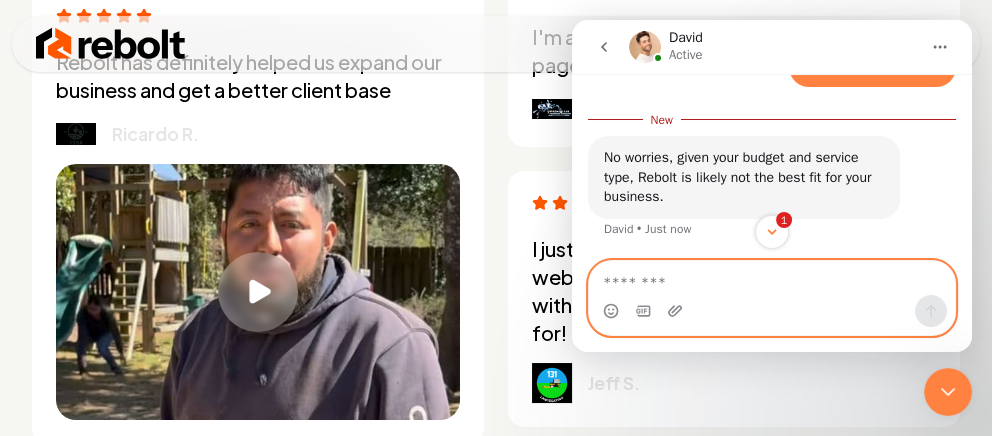 scroll, scrollTop: 3497, scrollLeft: 0, axis: vertical 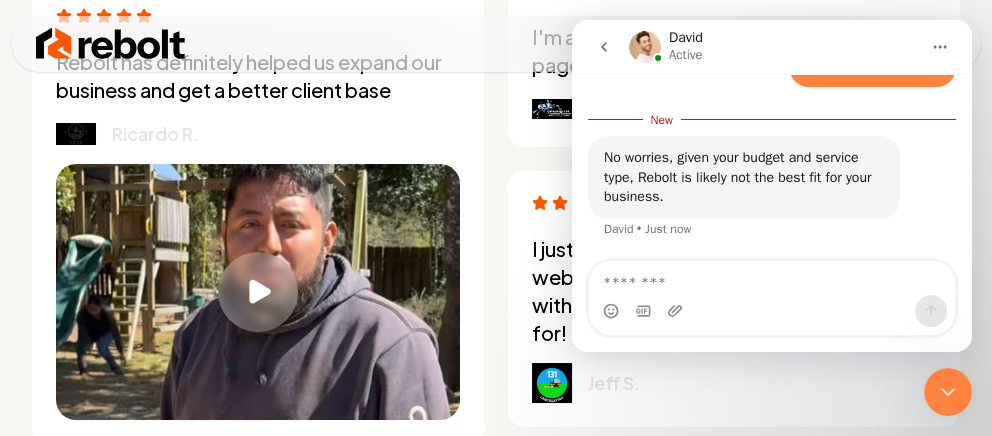 click at bounding box center [772, 311] 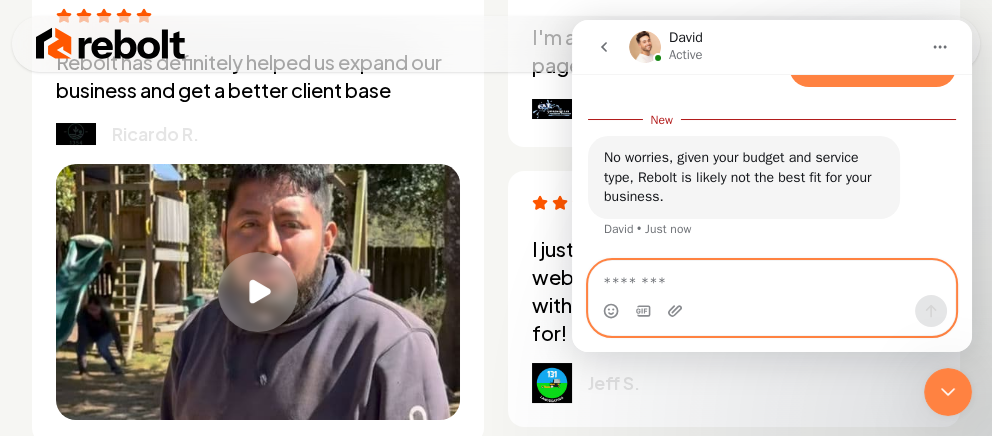 click at bounding box center [772, 278] 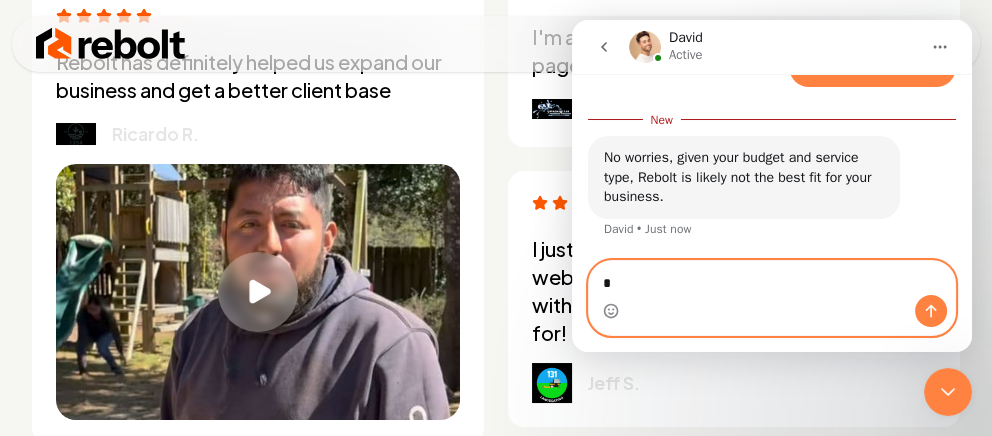 type on "**" 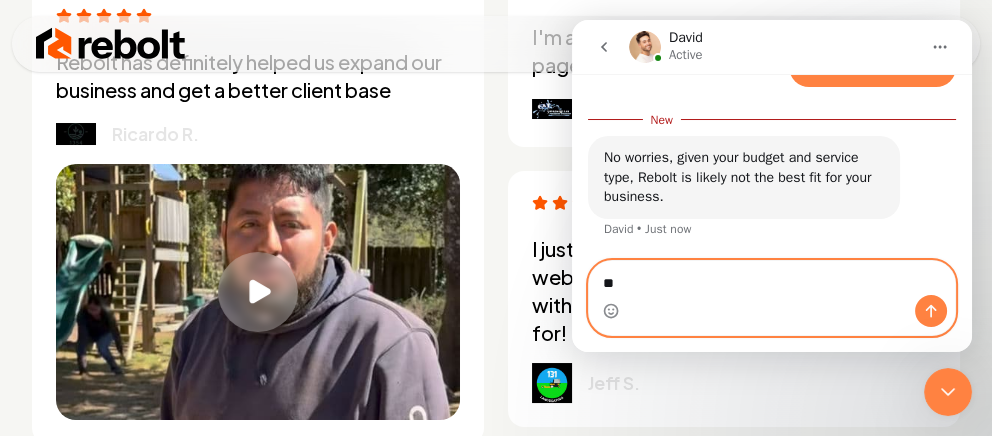 type 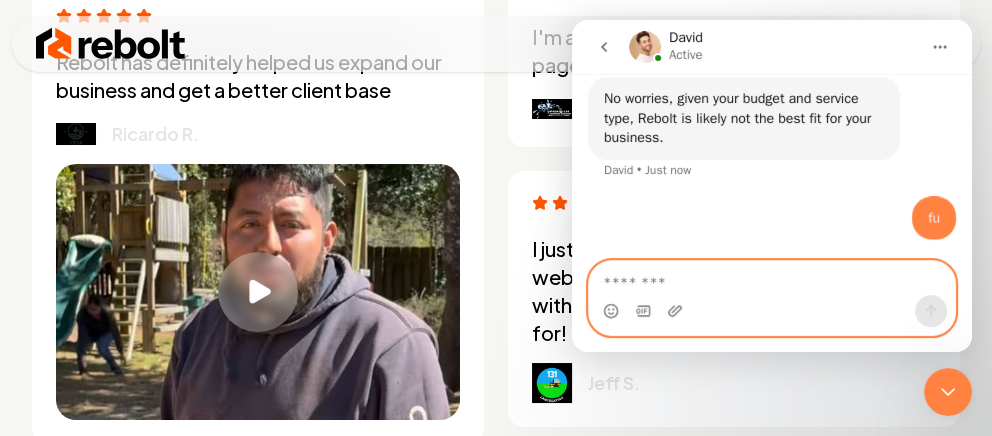 scroll, scrollTop: 3523, scrollLeft: 0, axis: vertical 